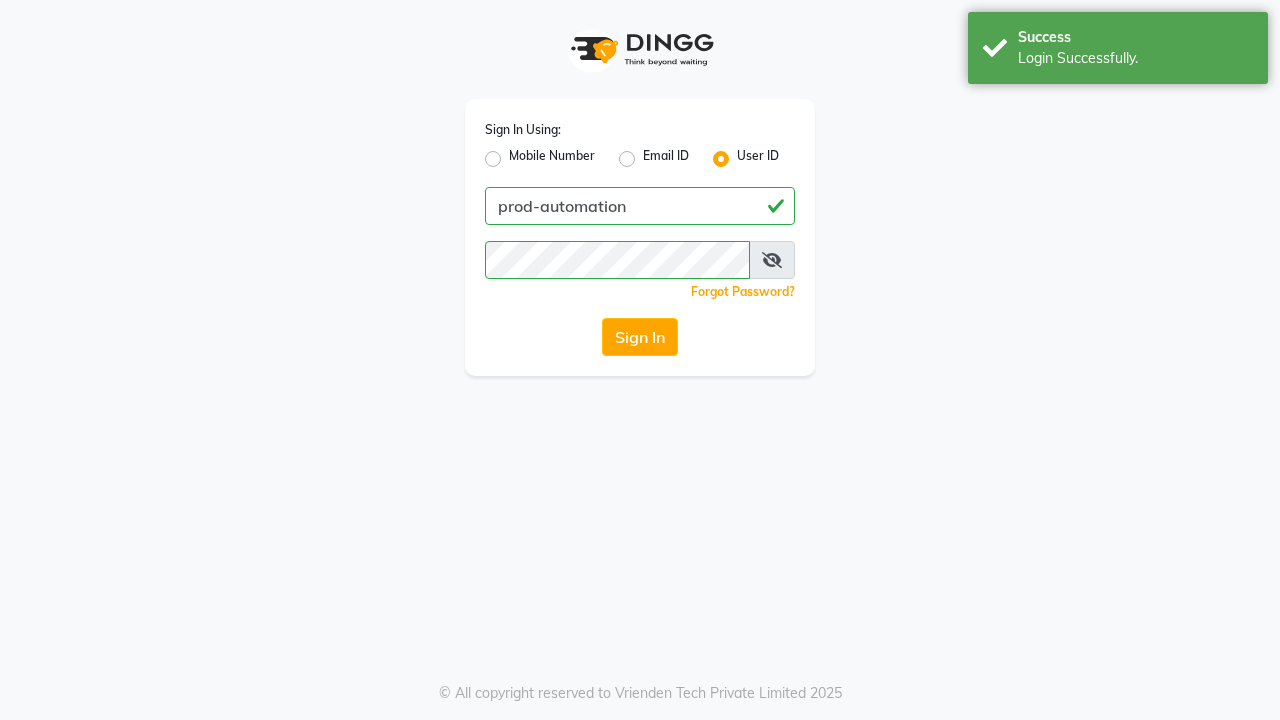 scroll, scrollTop: 0, scrollLeft: 0, axis: both 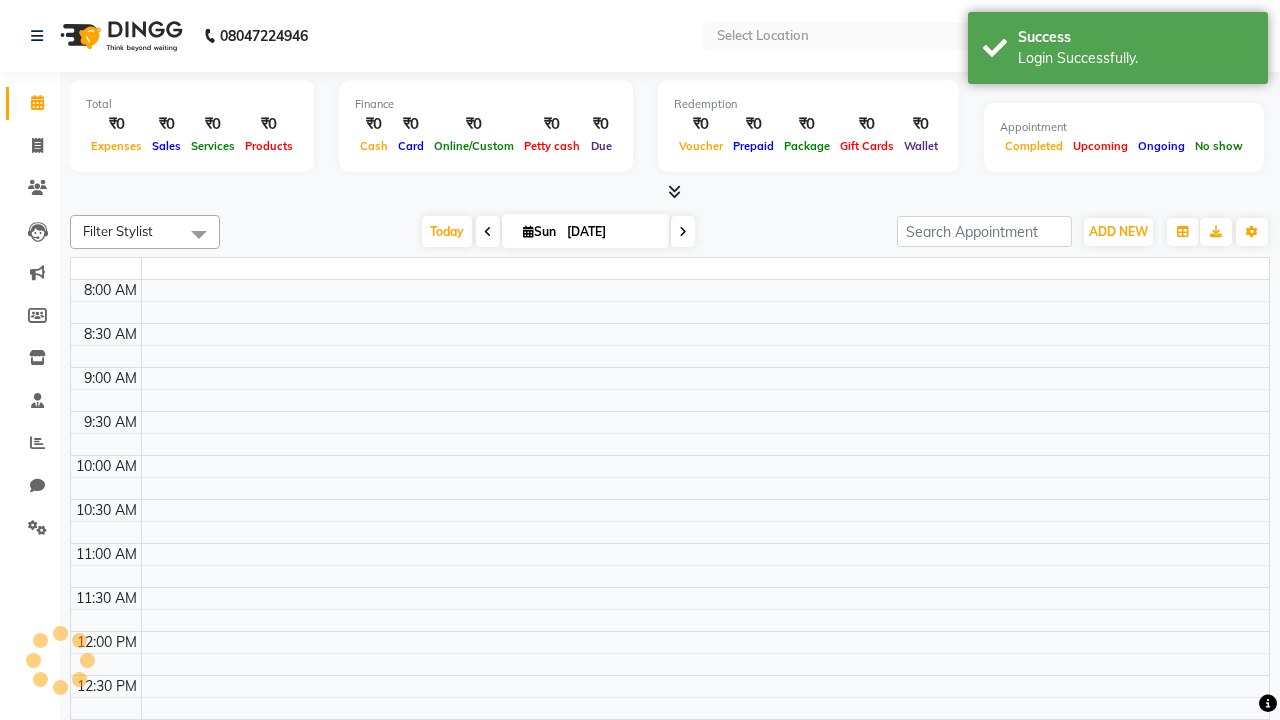 select on "en" 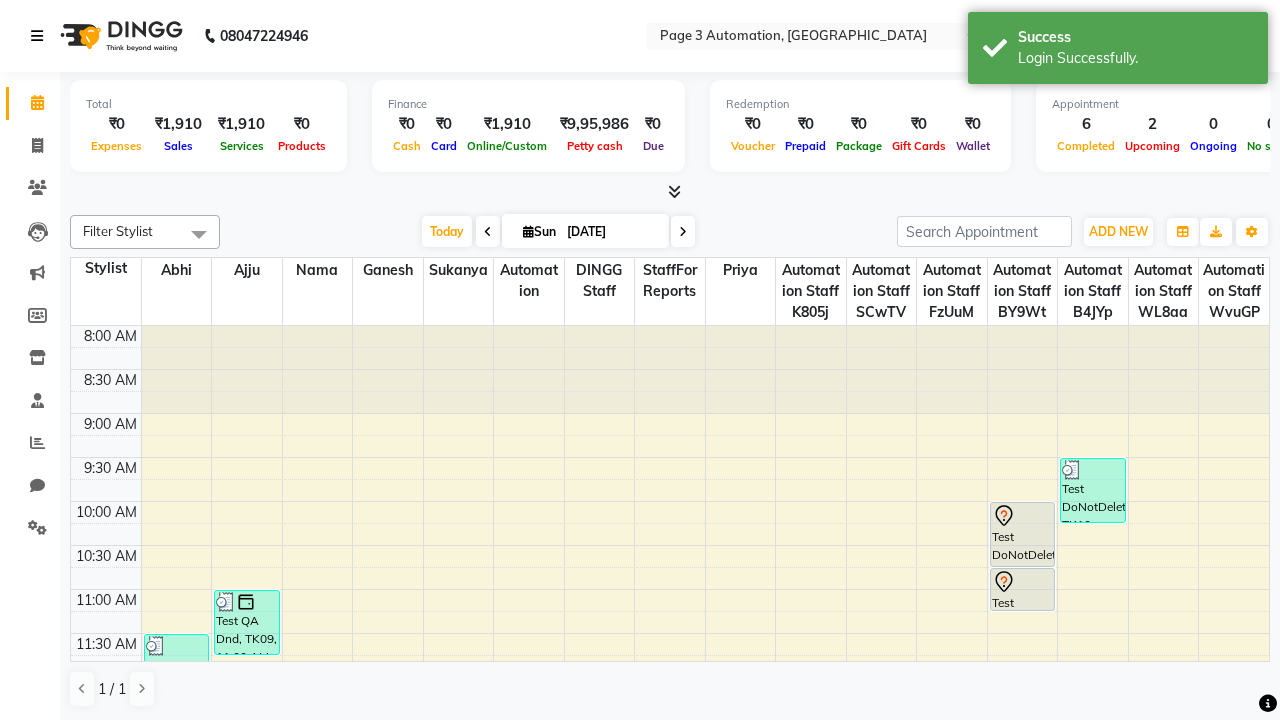 click at bounding box center (37, 36) 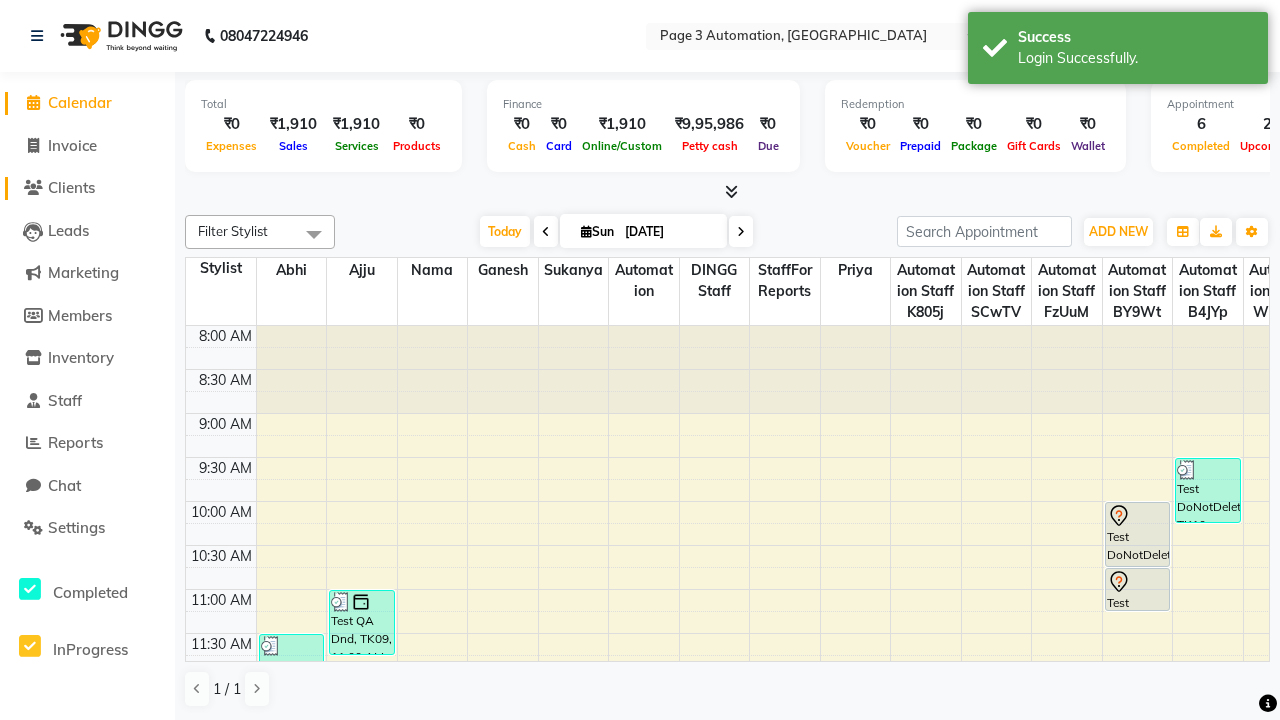 click on "Clients" 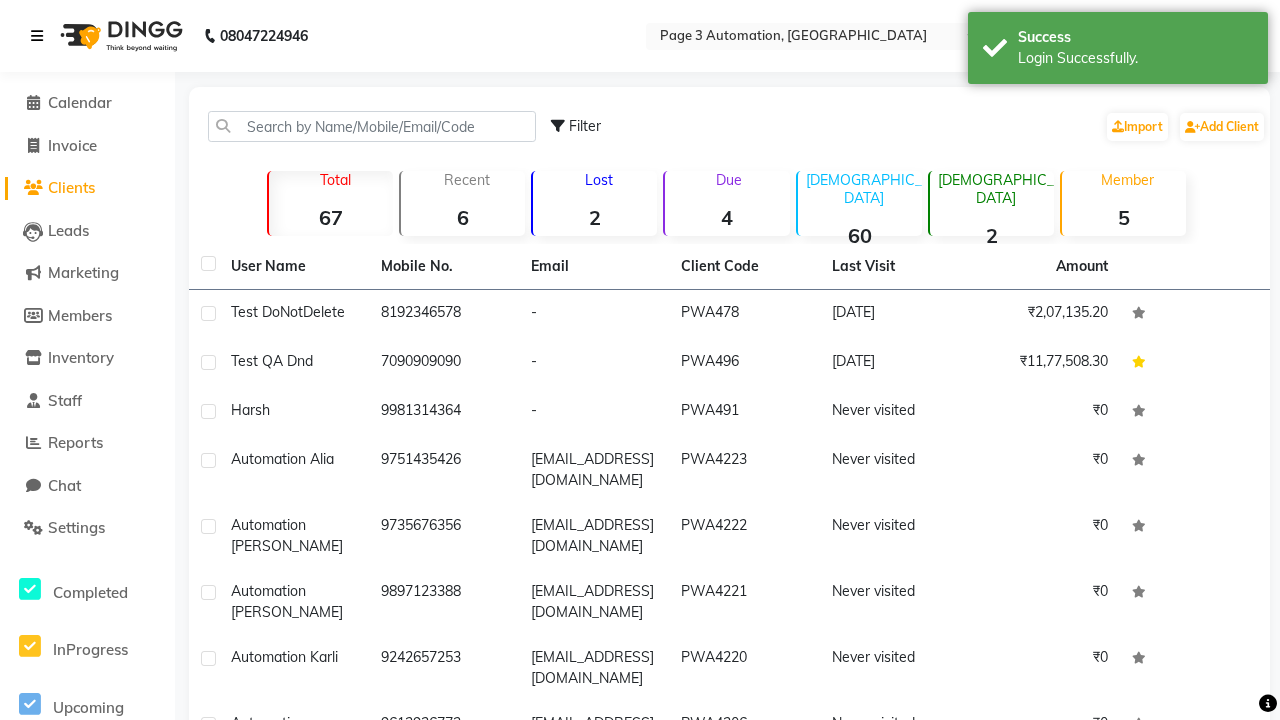 click at bounding box center [37, 36] 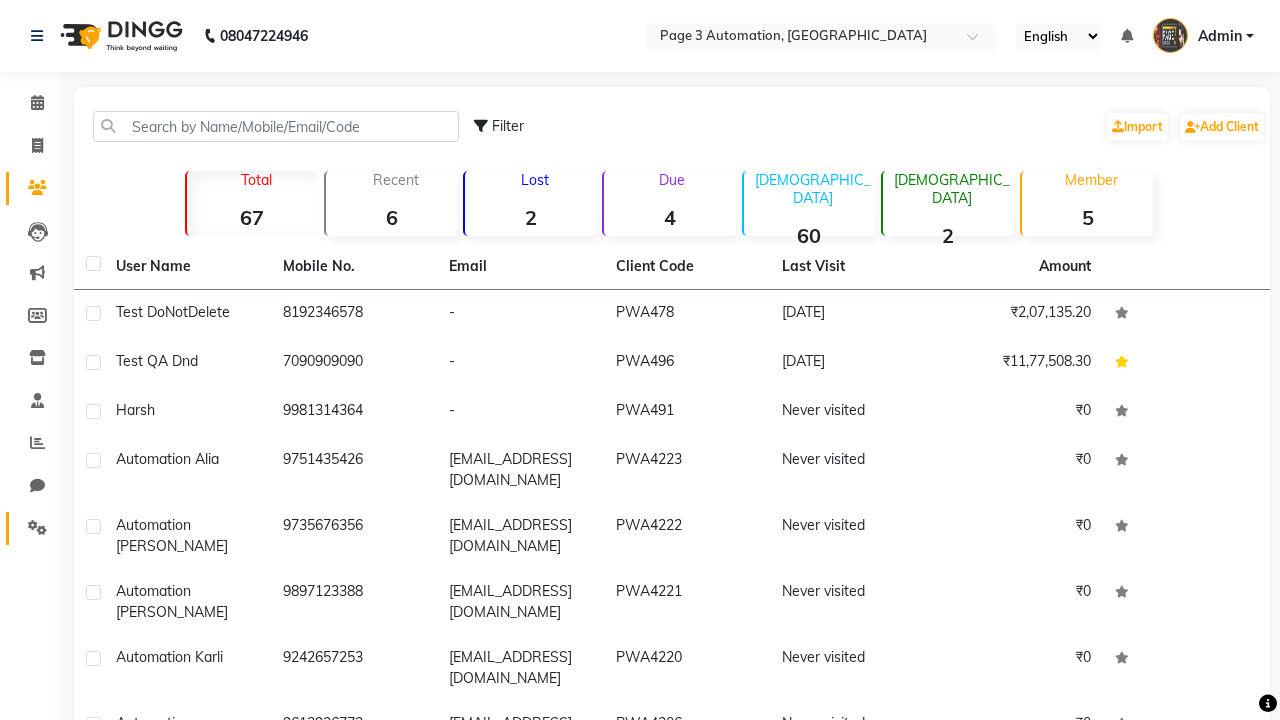 click 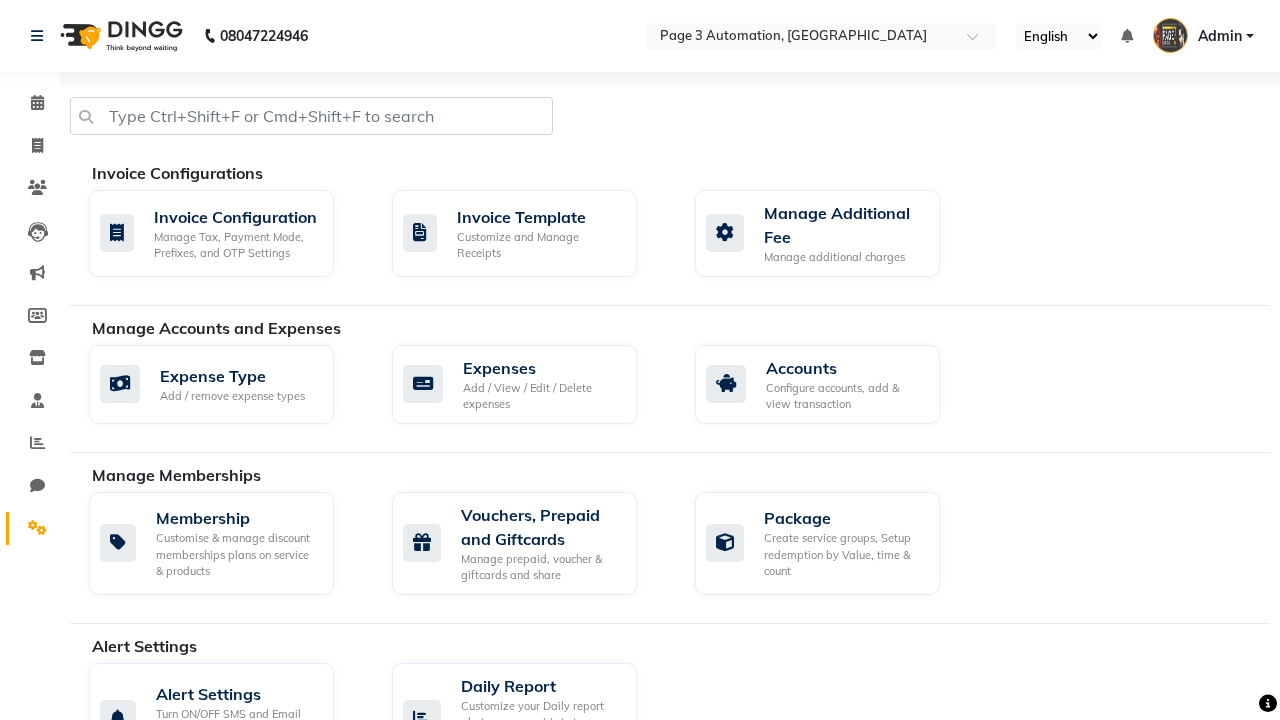 click on "Manage reset opening cash, change password." 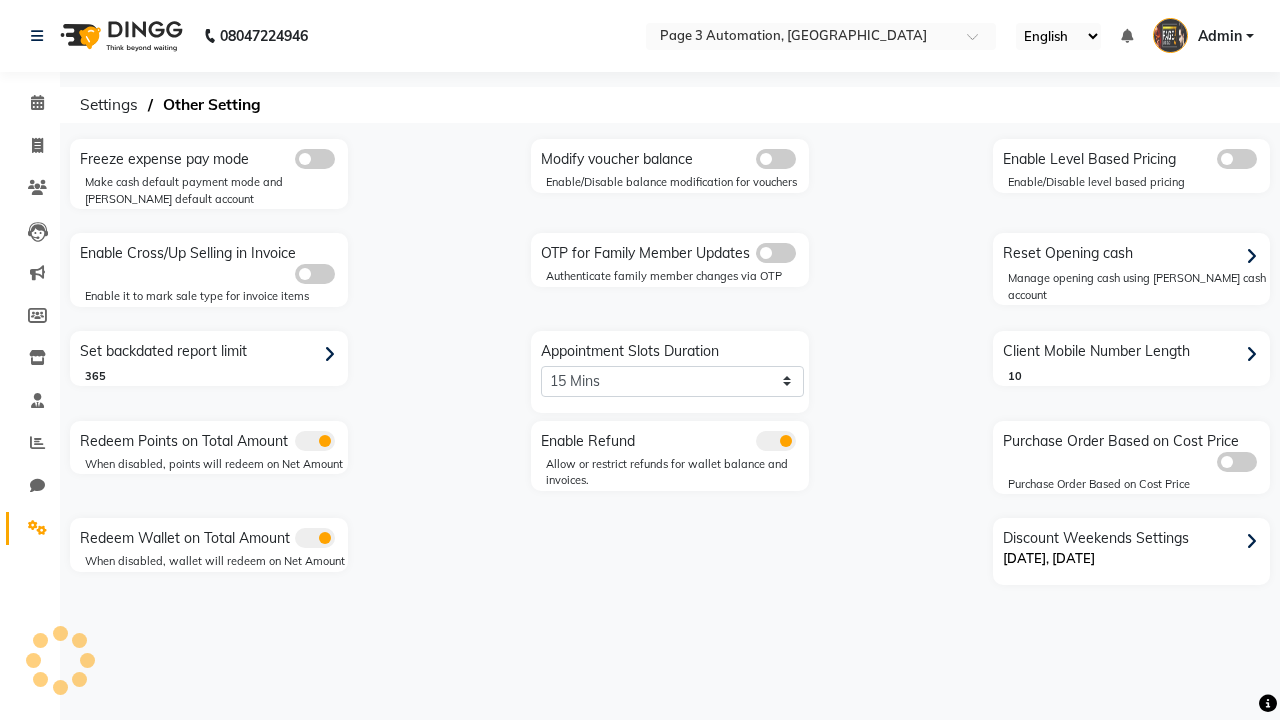 click 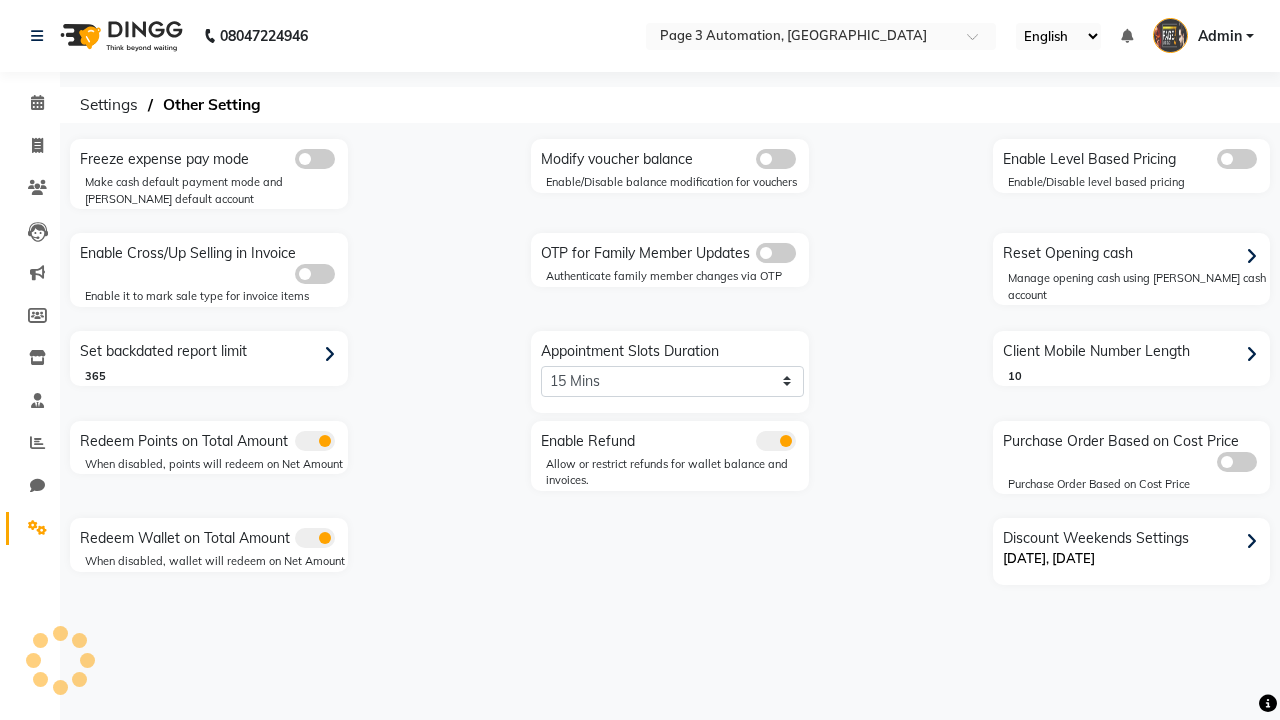 click 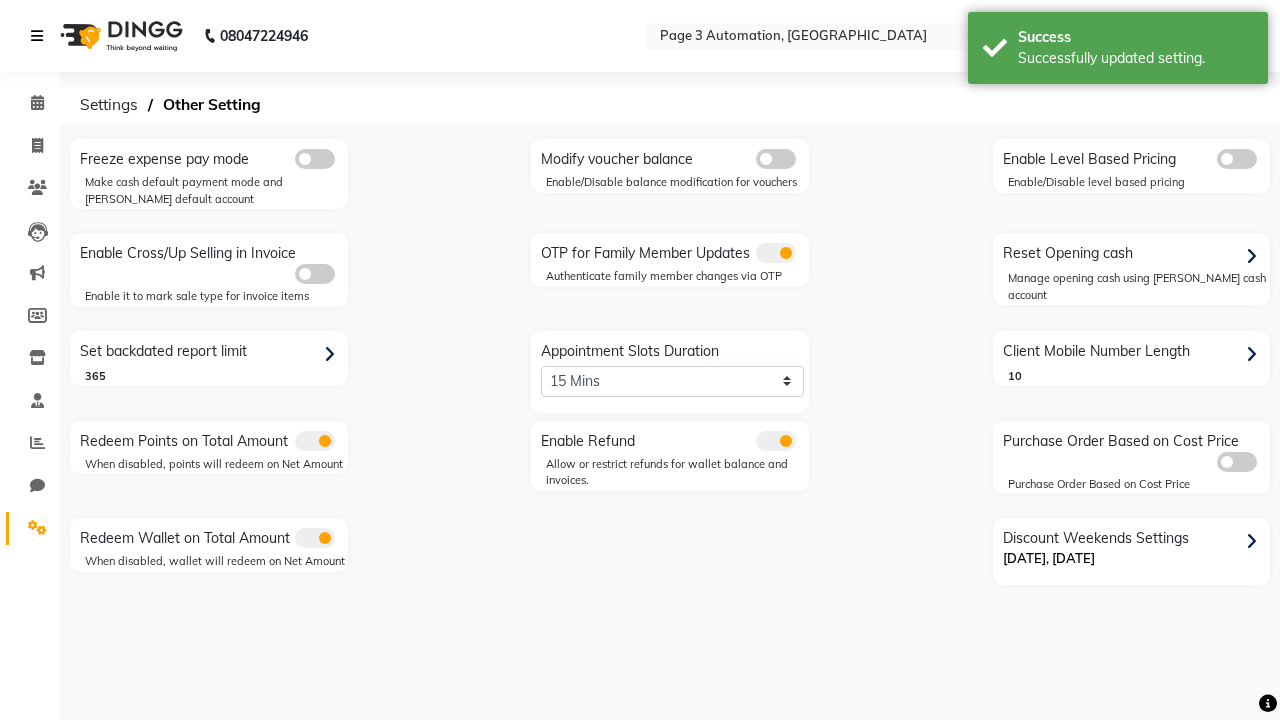 click at bounding box center [37, 36] 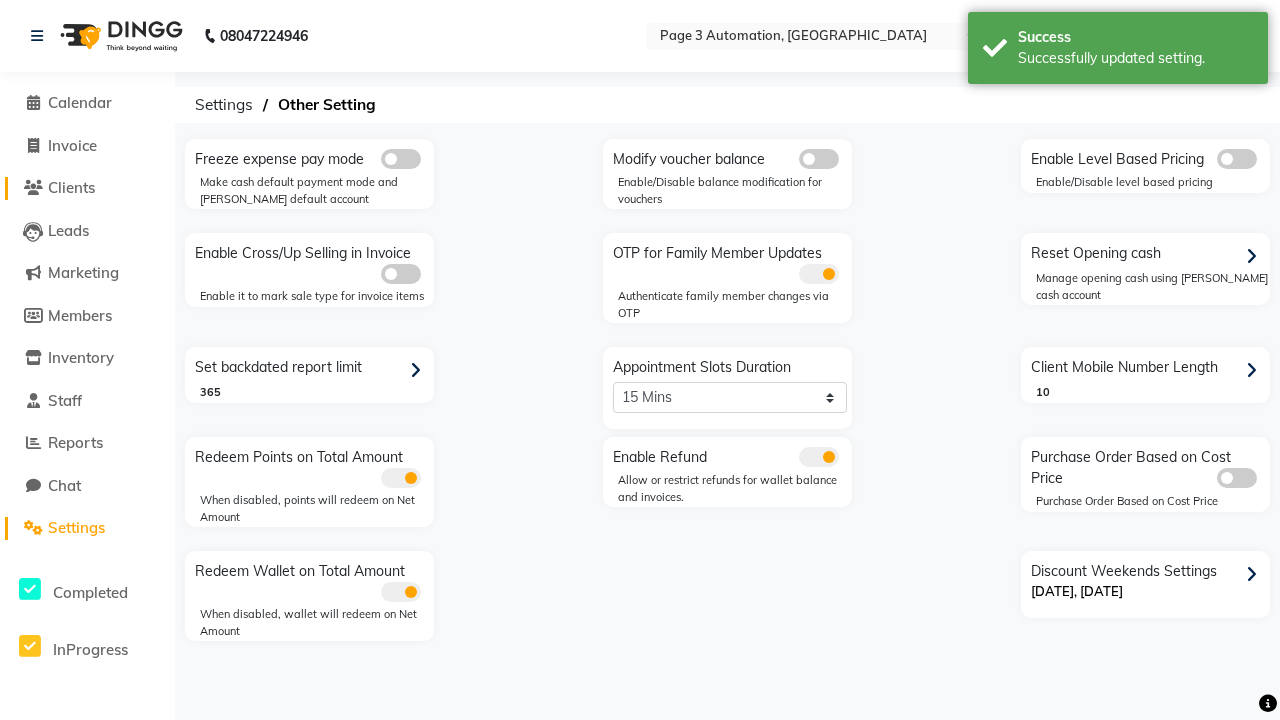 click on "Clients" 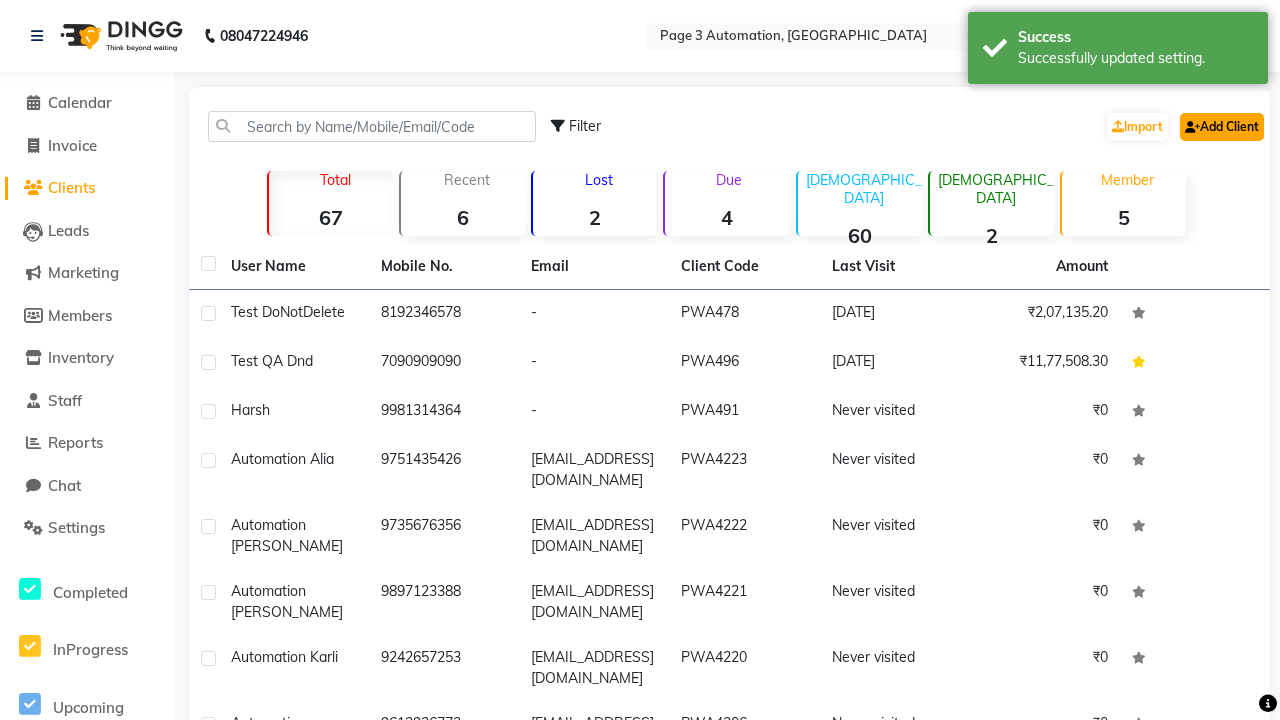 click on "Add Client" 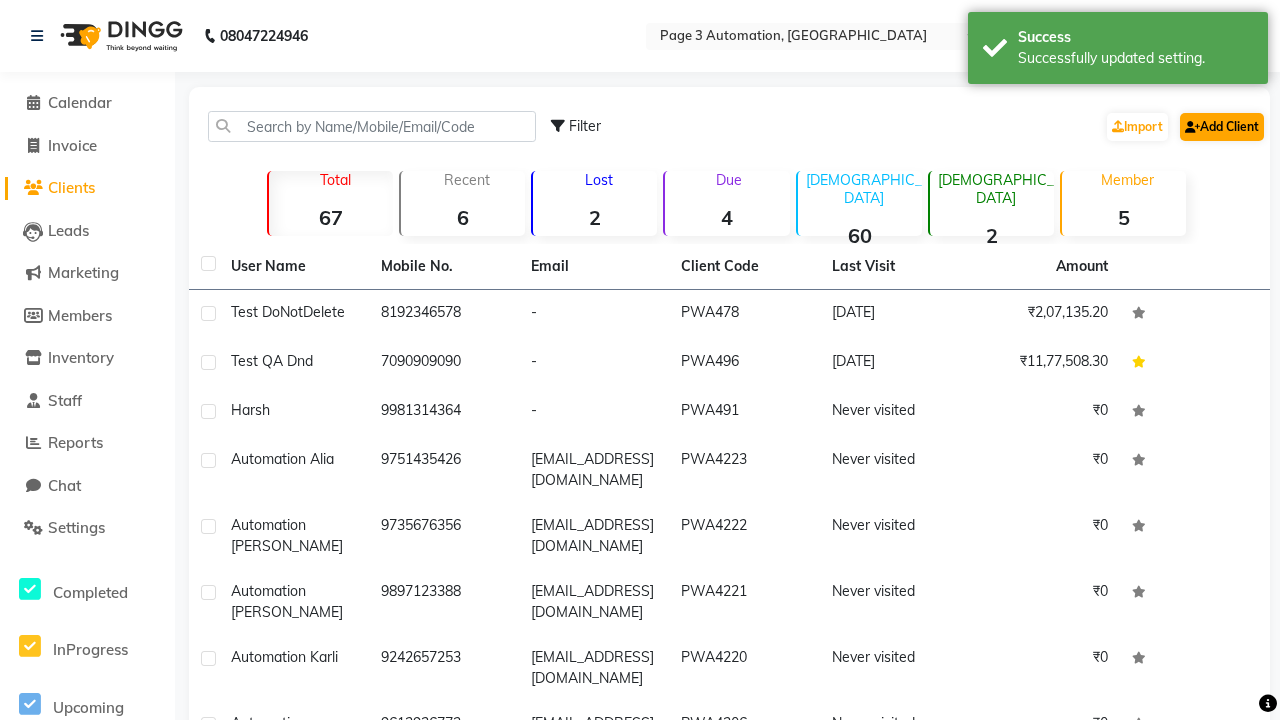 select on "22" 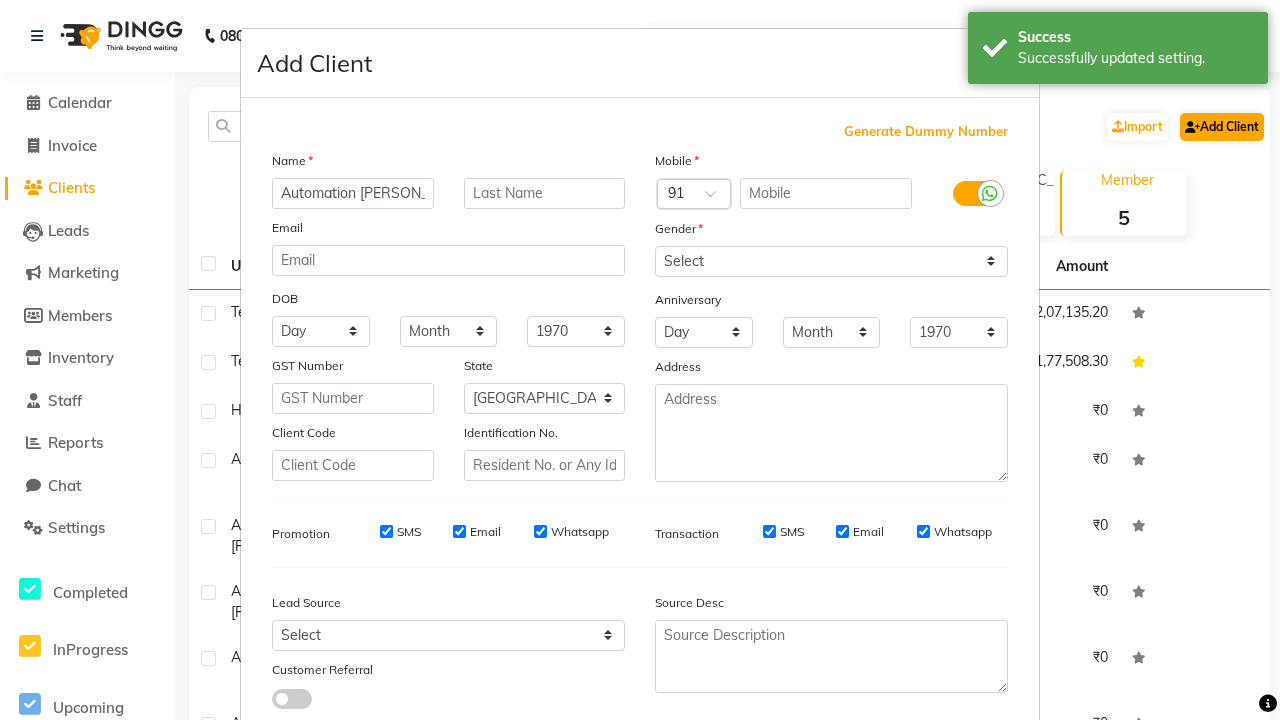 type on "Automation [PERSON_NAME]" 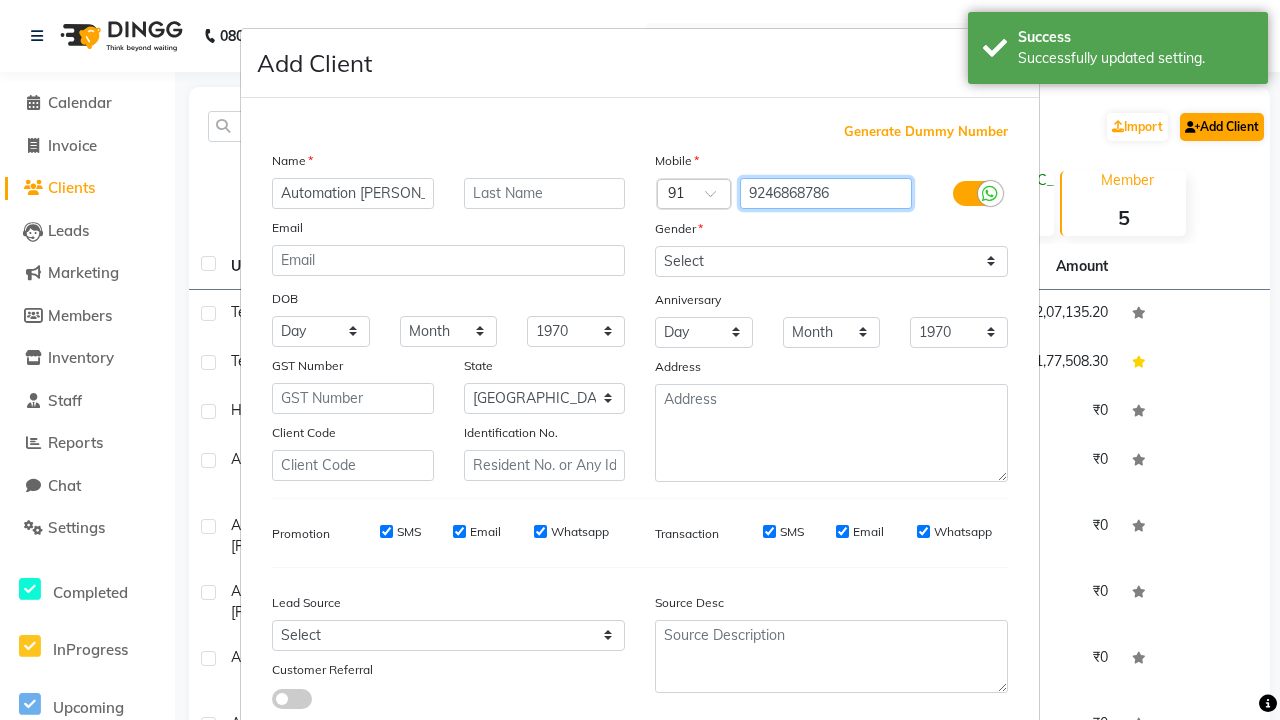 type on "9246868786" 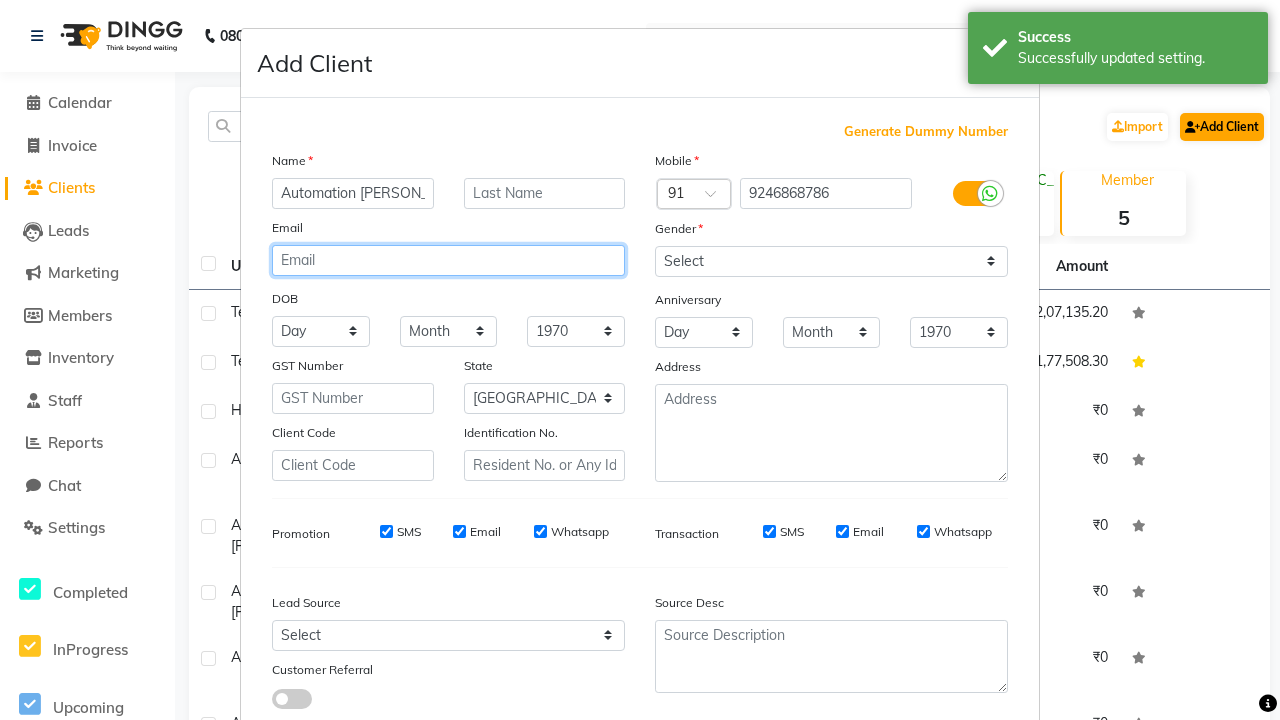 type on "[PERSON_NAME][EMAIL_ADDRESS][PERSON_NAME][DOMAIN_NAME]" 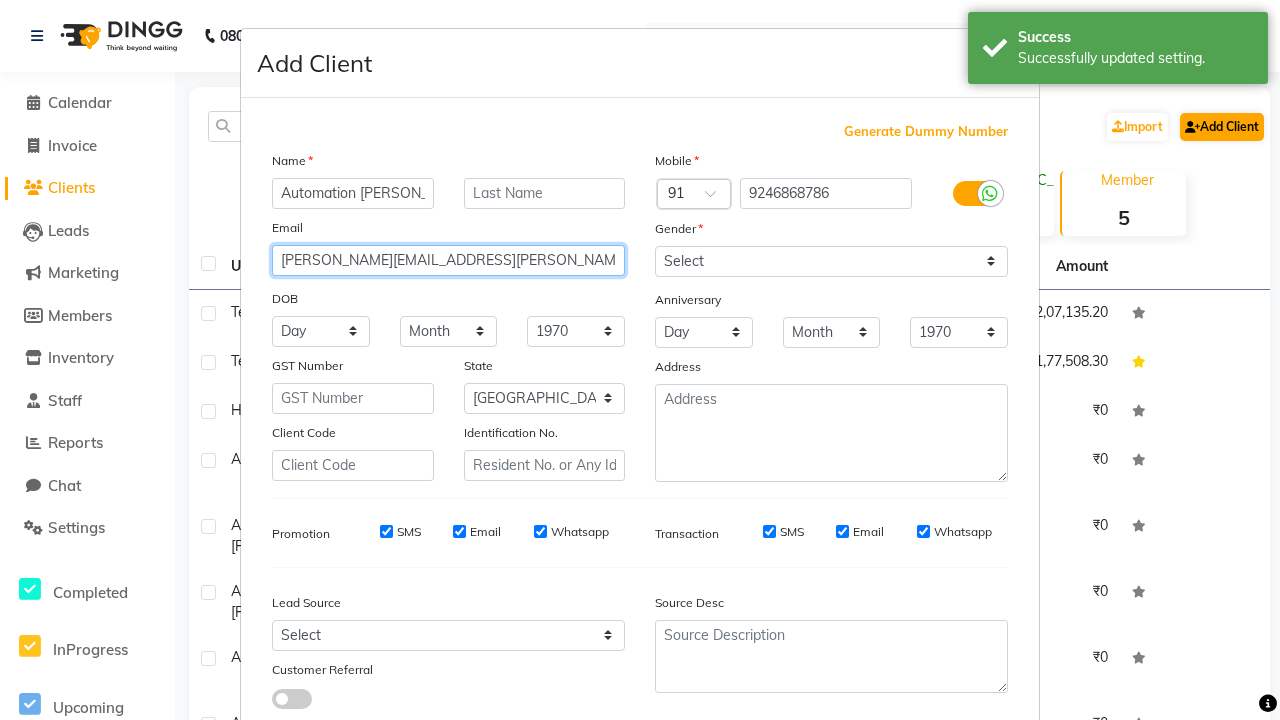select on "[DEMOGRAPHIC_DATA]" 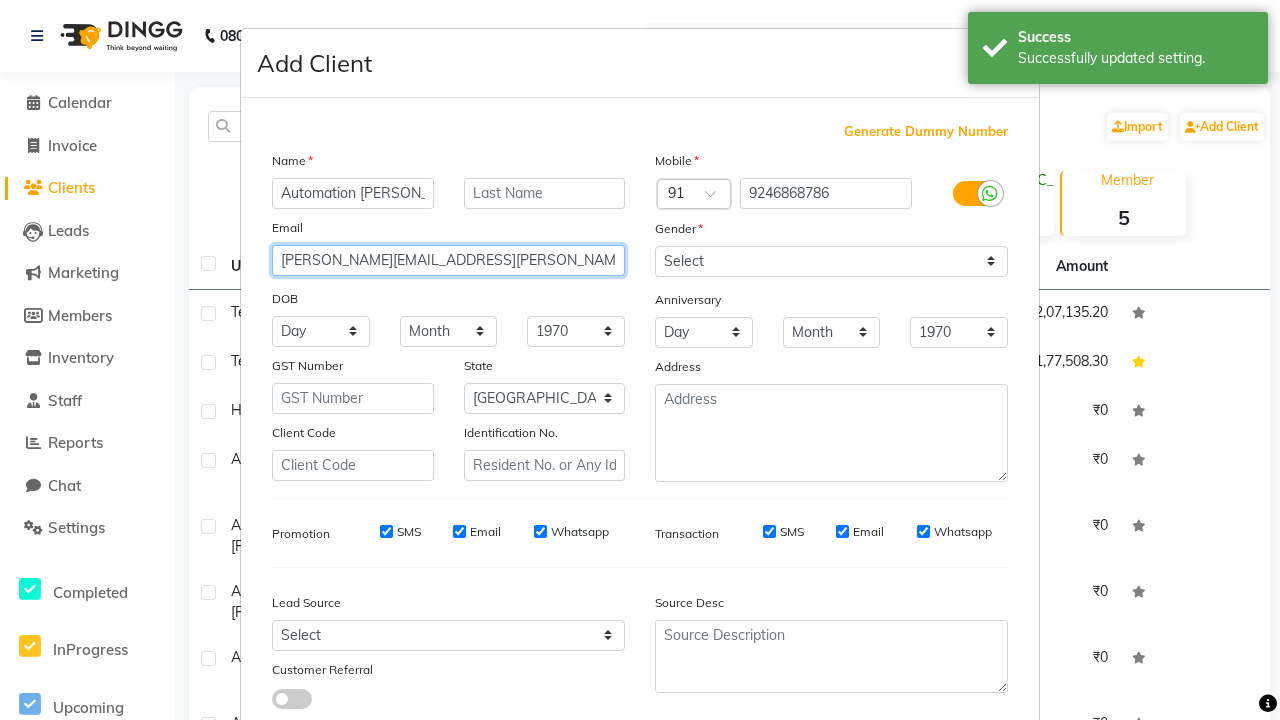 type on "[PERSON_NAME][EMAIL_ADDRESS][PERSON_NAME][DOMAIN_NAME]" 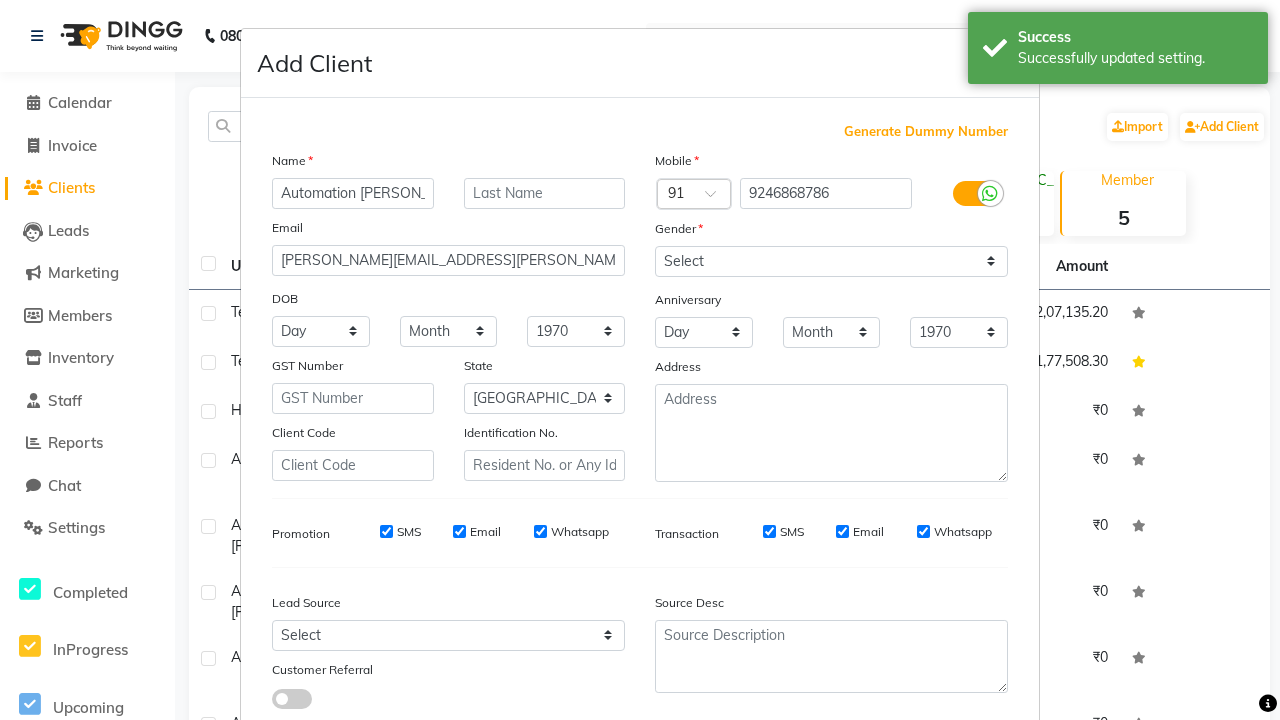 click on "Add" at bounding box center [906, 781] 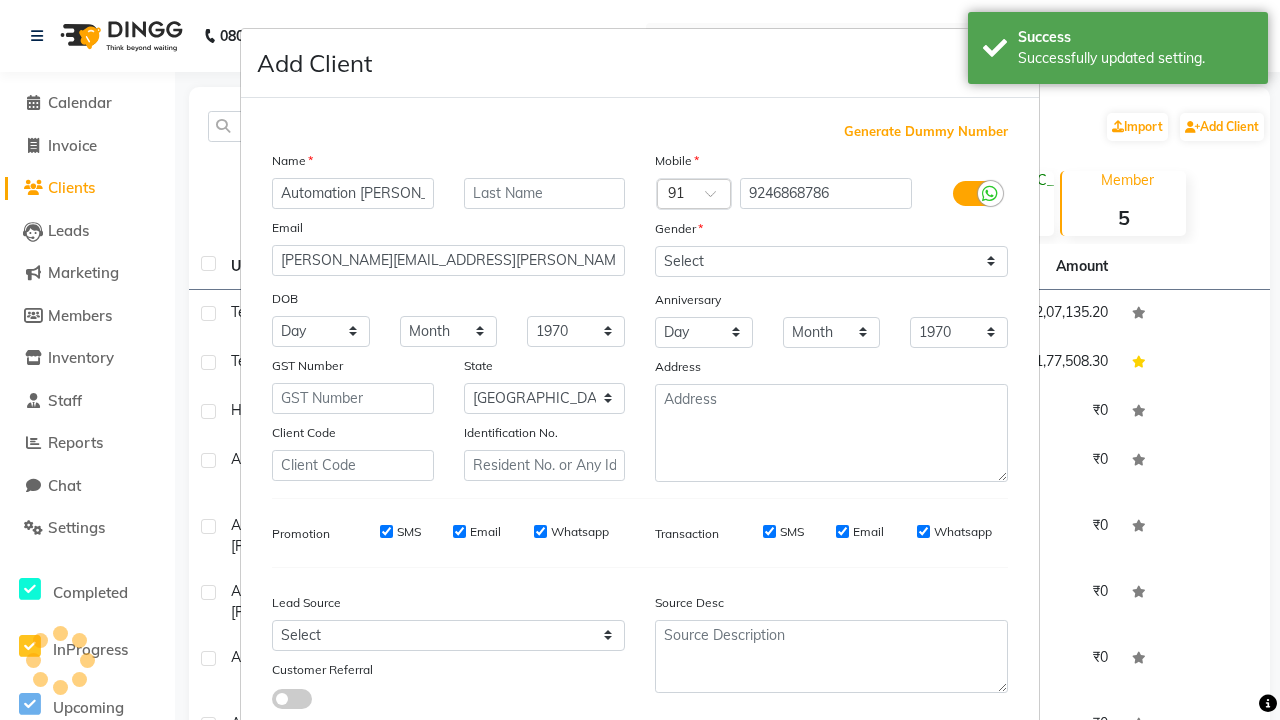 scroll, scrollTop: 129, scrollLeft: 0, axis: vertical 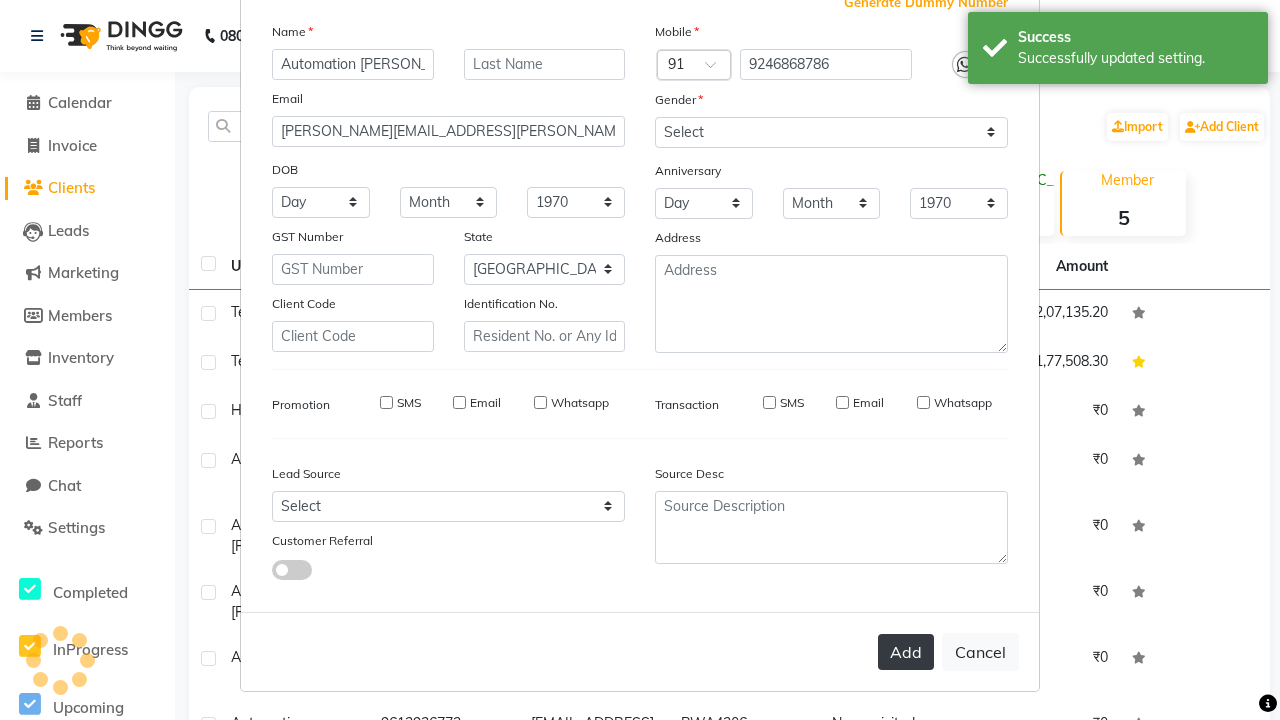 type 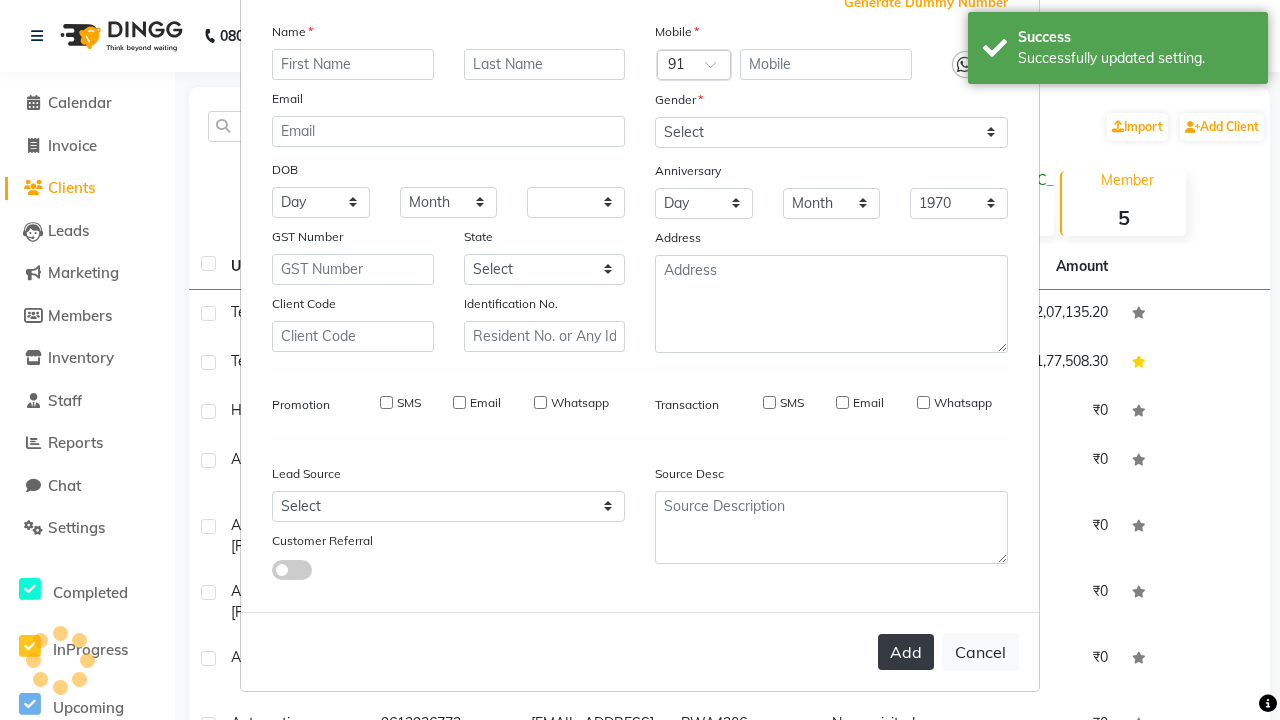 select 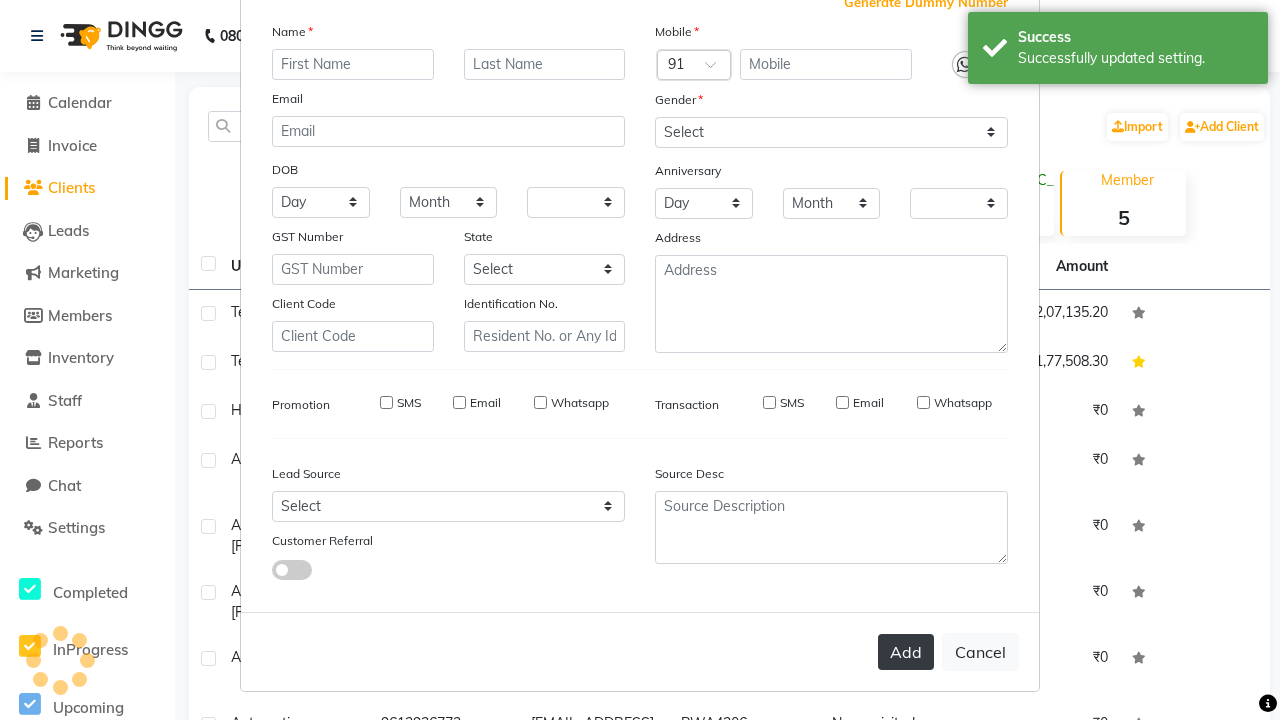 checkbox on "false" 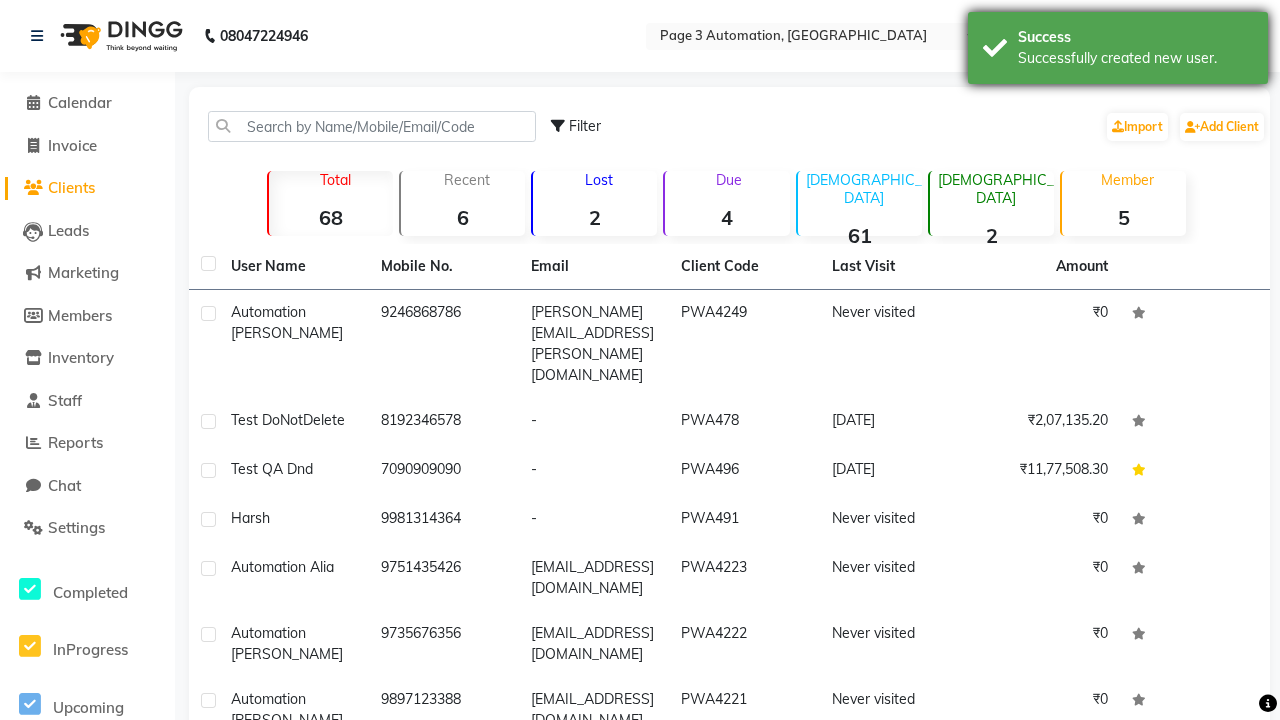 click on "Successfully created new user." at bounding box center [1135, 58] 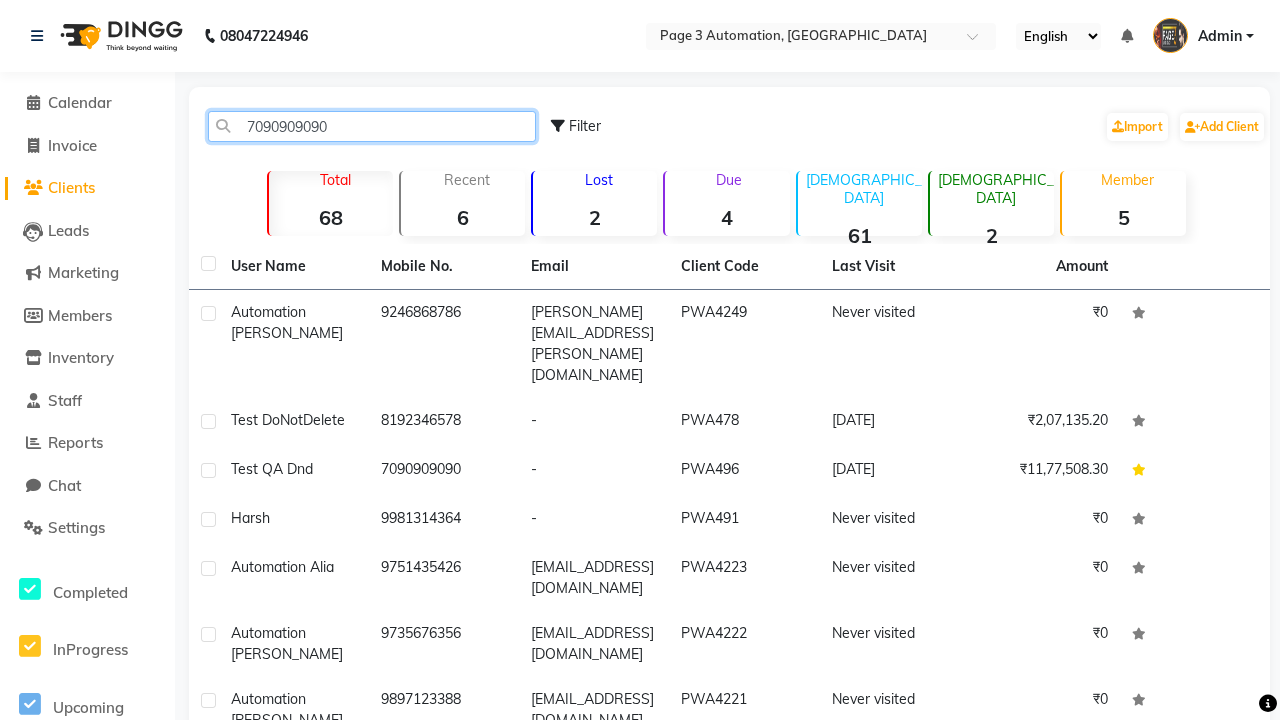 type on "7090909090" 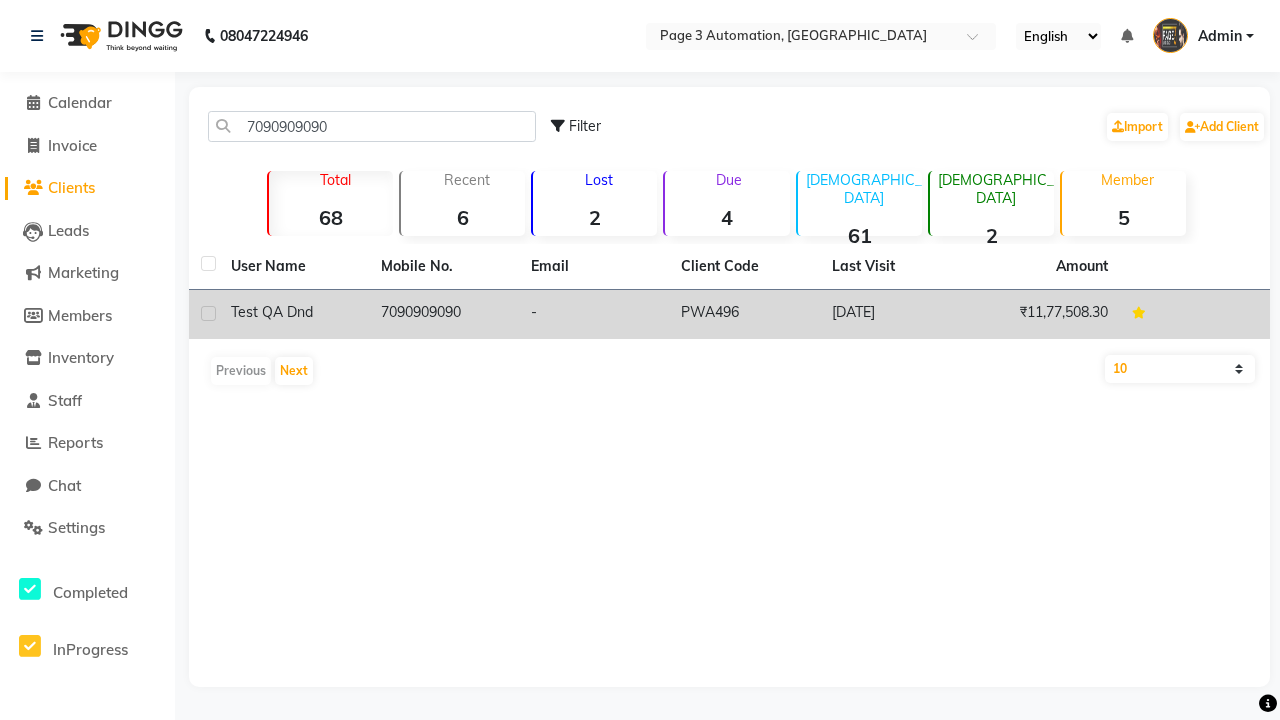 click on "7090909090" 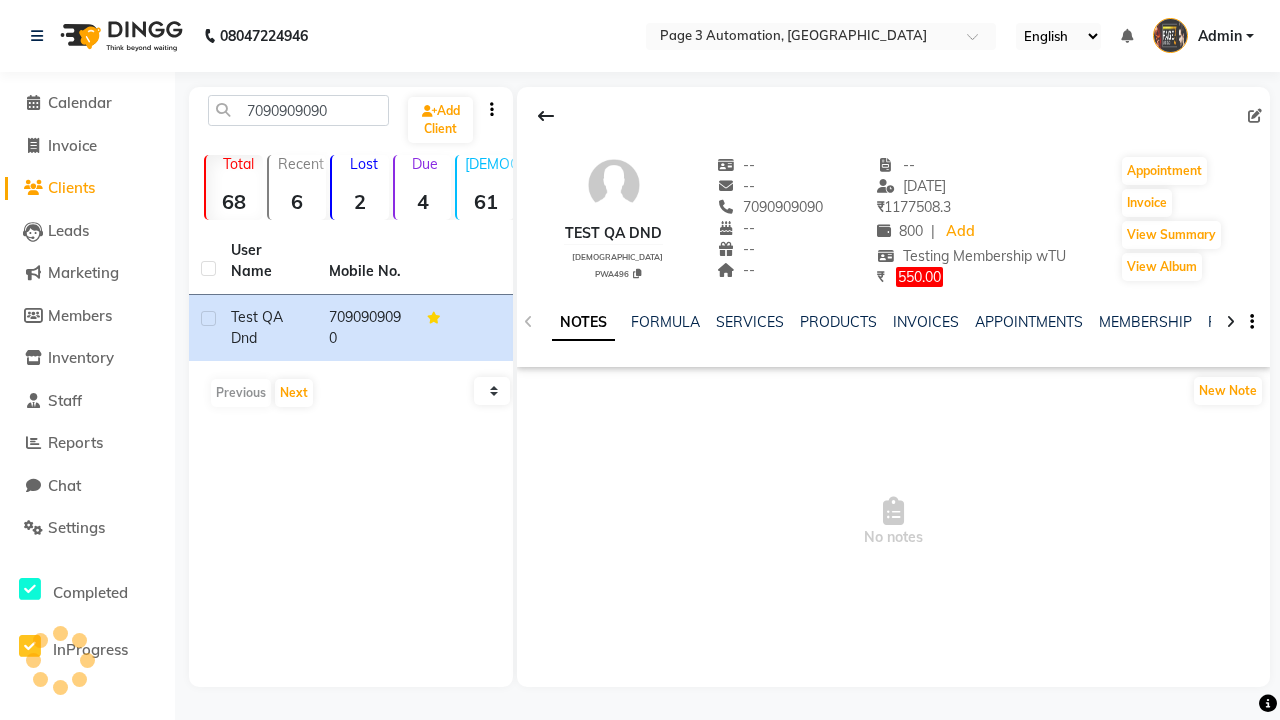 click on "FAMILY" 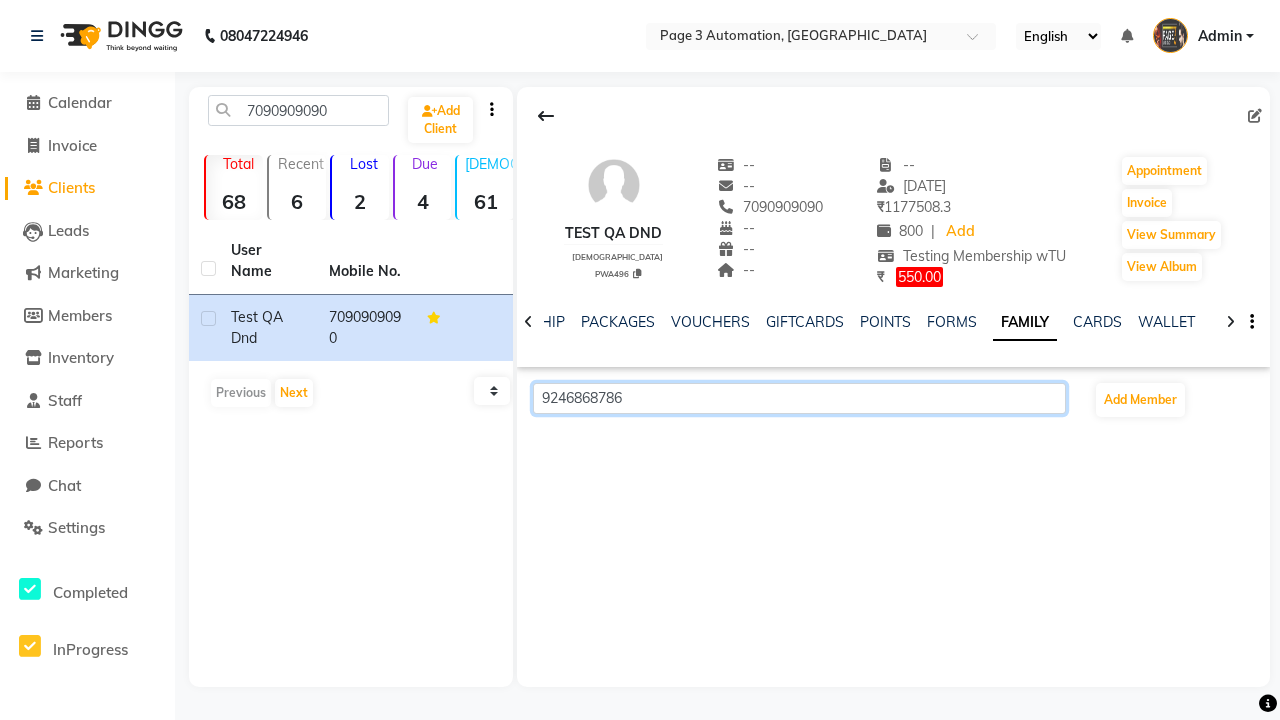 scroll, scrollTop: 0, scrollLeft: 433, axis: horizontal 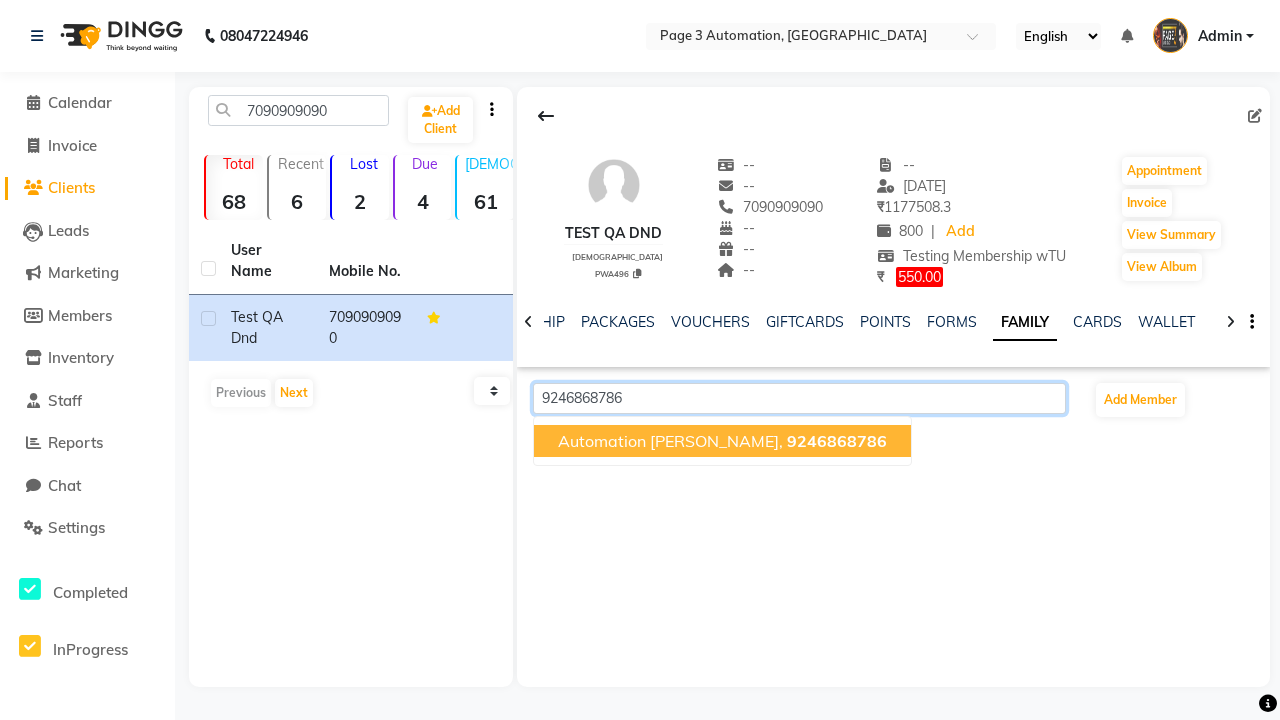 click on "9246868786" 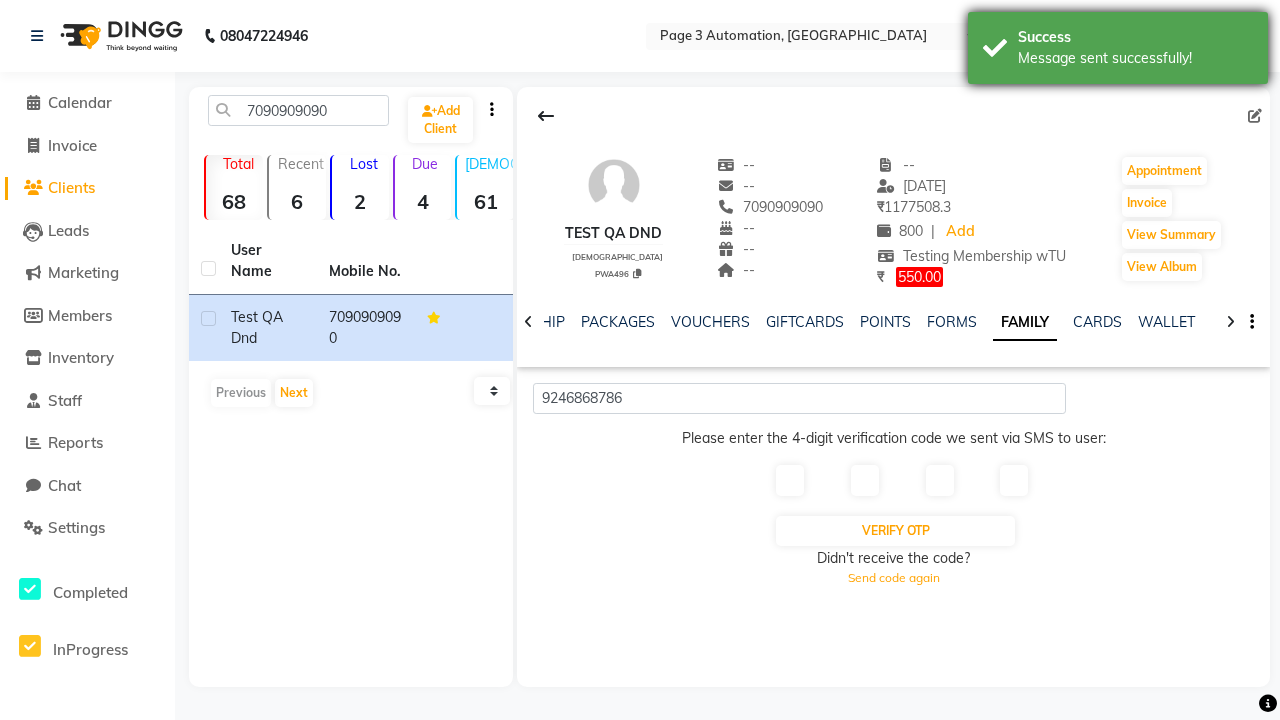 click on "Message sent successfully!" at bounding box center [1135, 58] 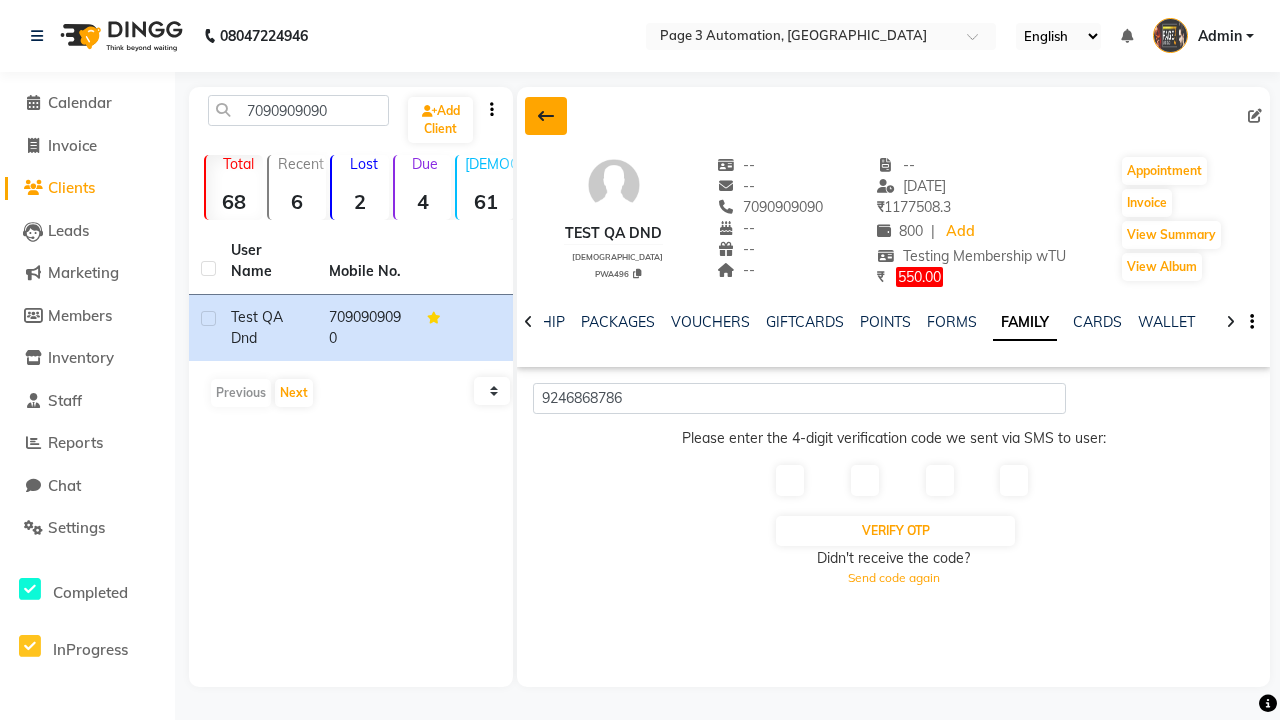 click 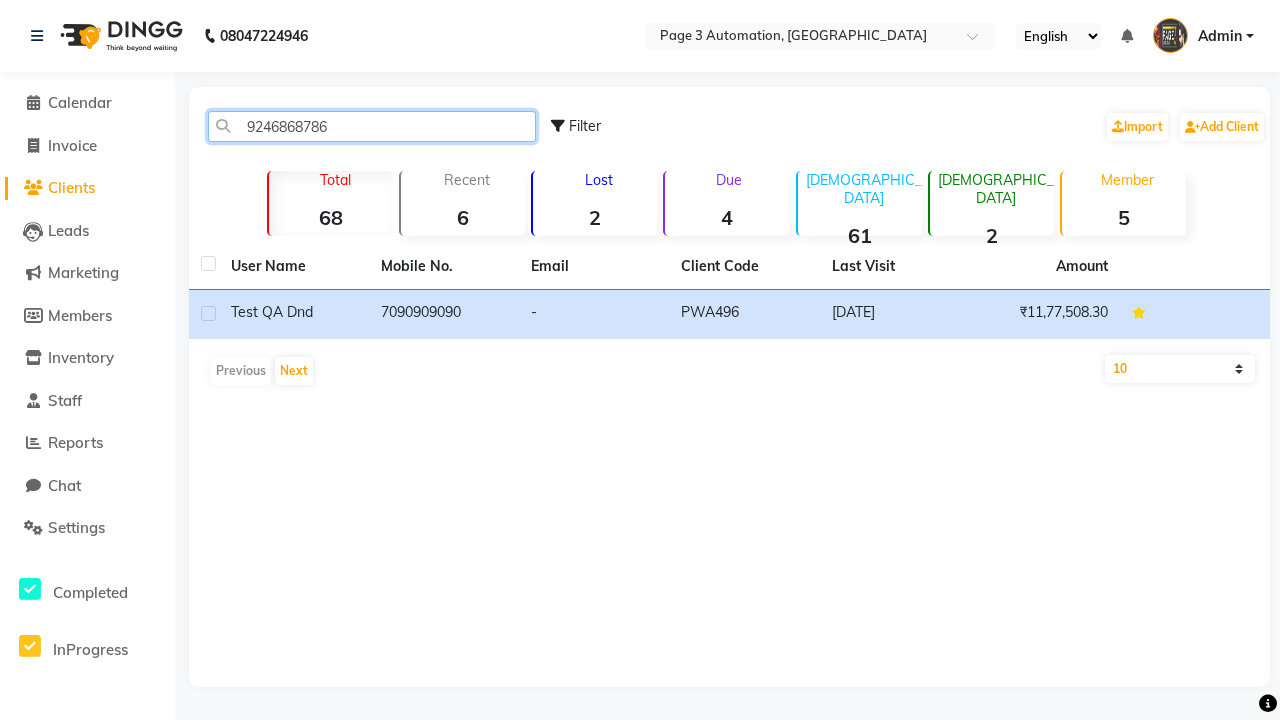 type on "9246868786" 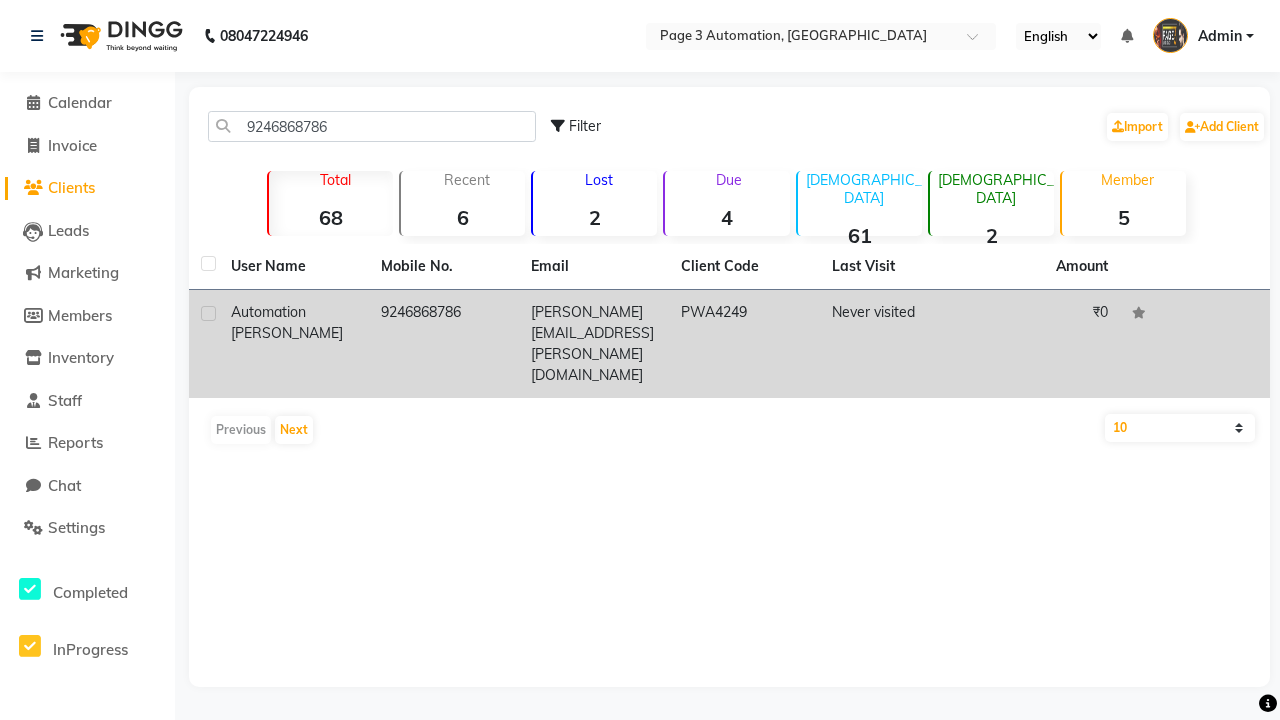 click on "9246868786" 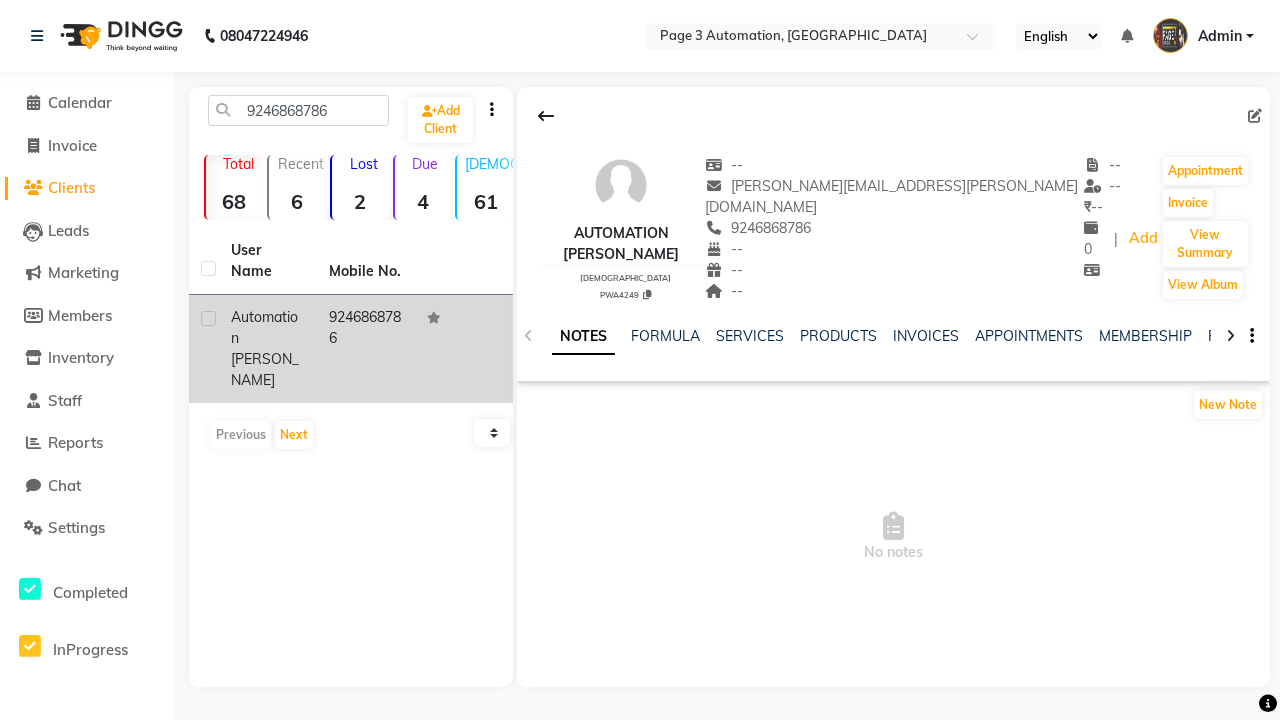 click 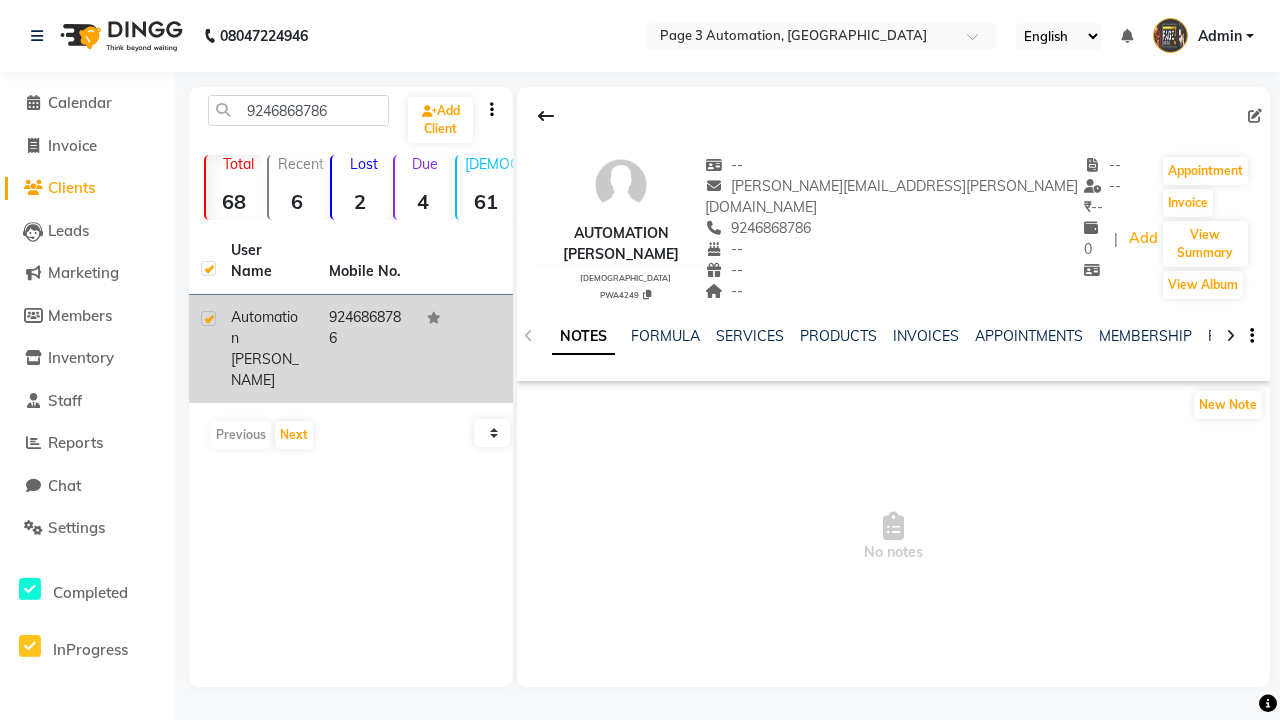 checkbox on "true" 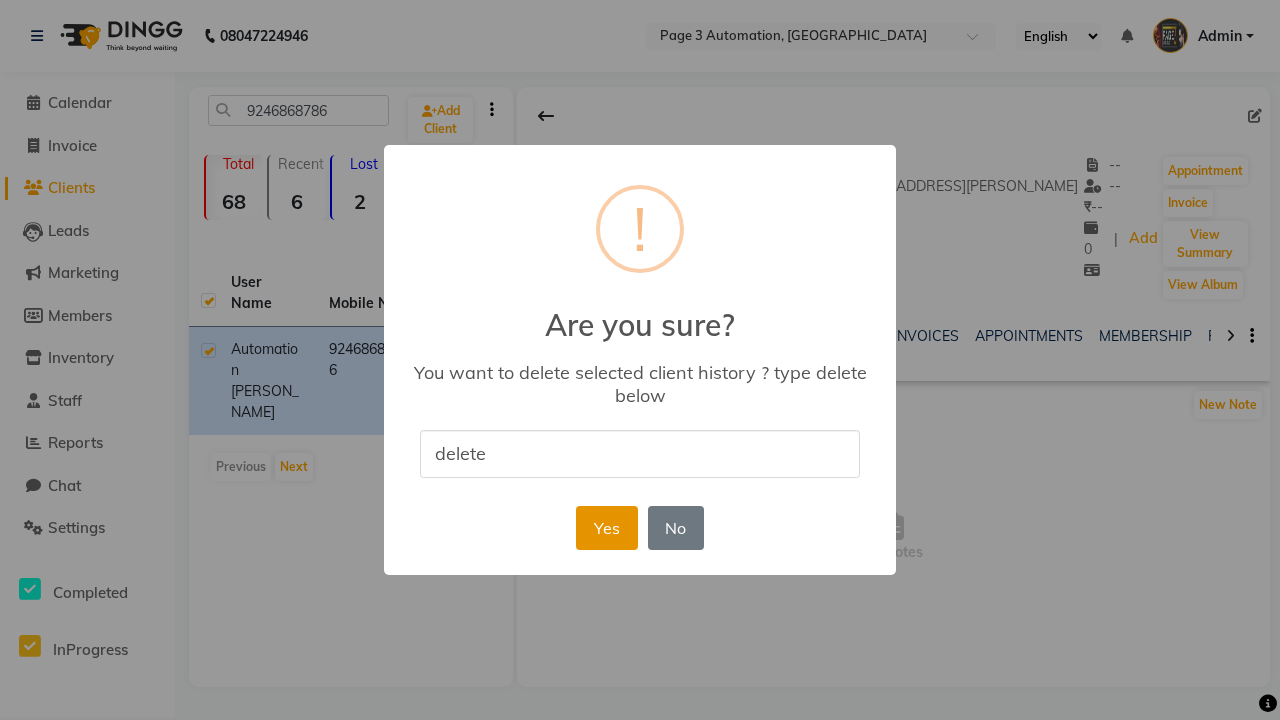 type on "delete" 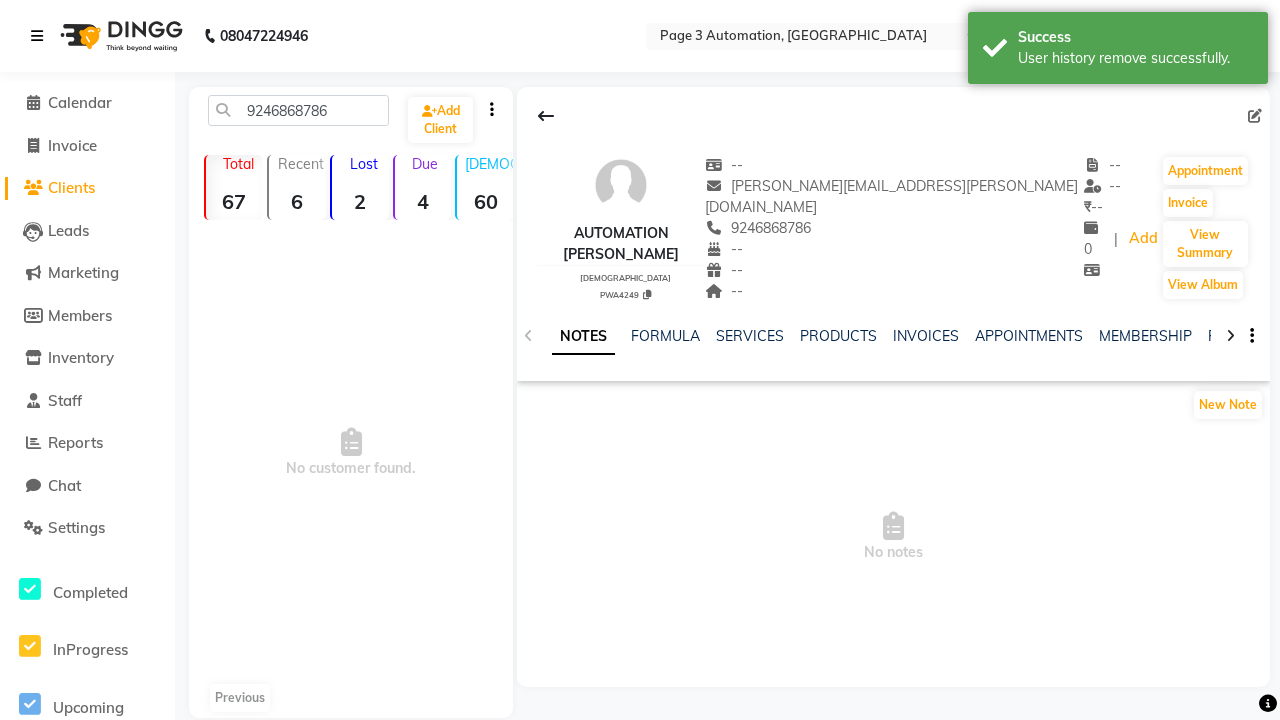 click on "User history remove successfully." at bounding box center [1135, 58] 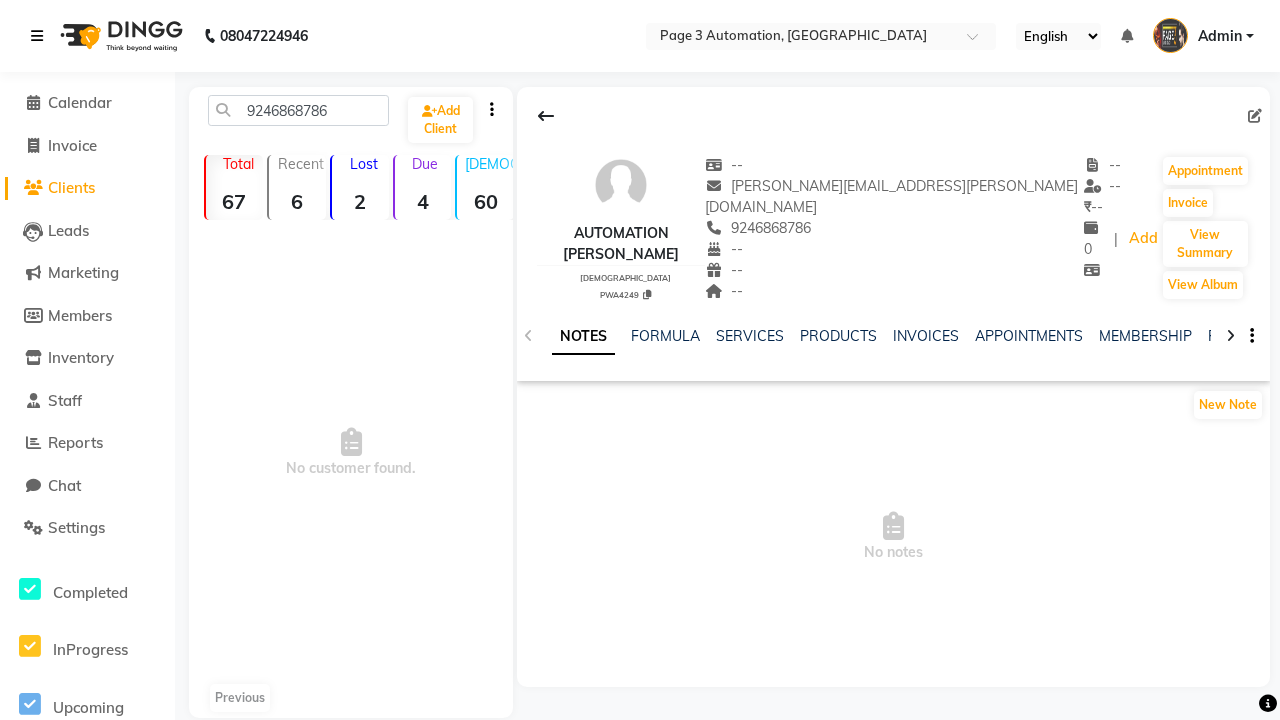 click at bounding box center (37, 36) 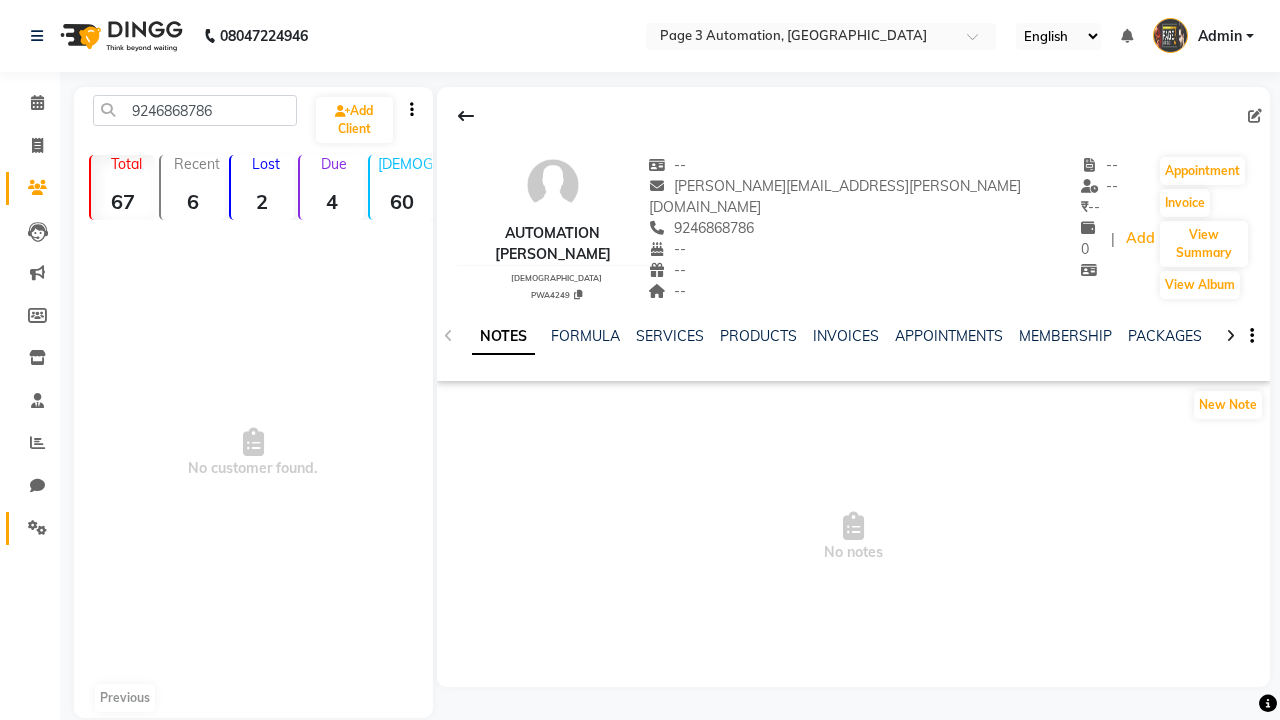 click 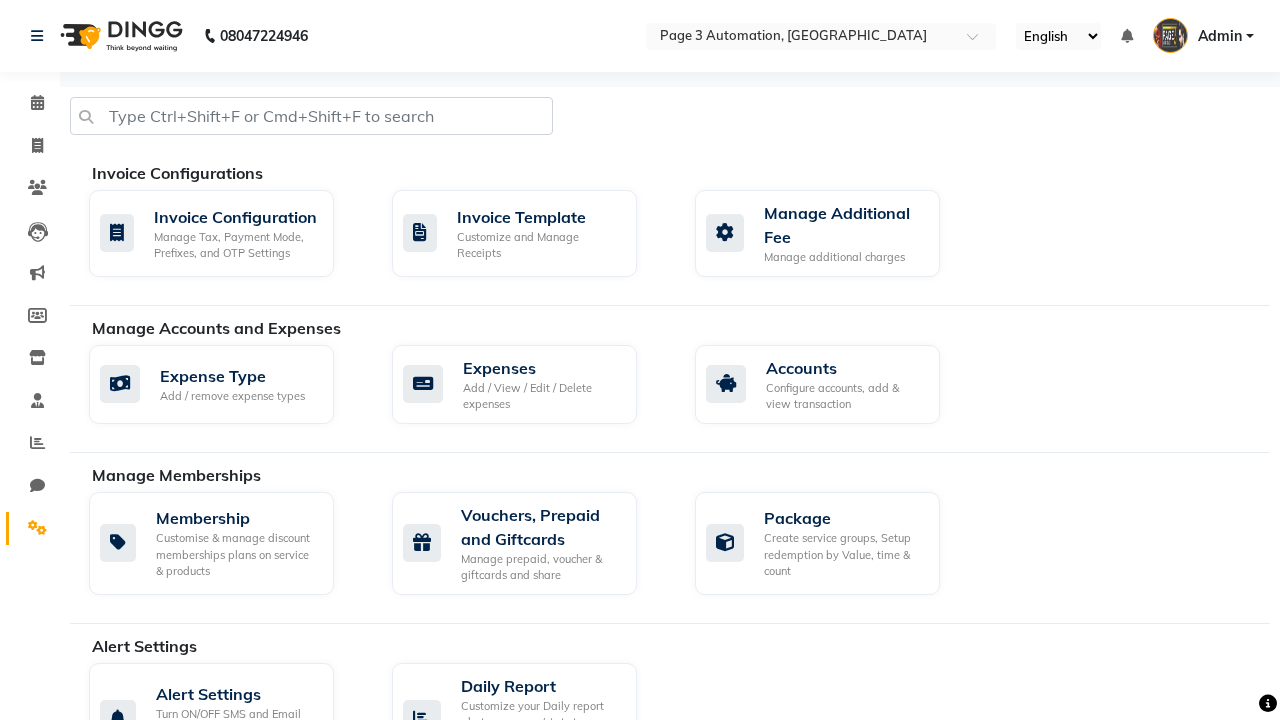 click on "Manage reset opening cash, change password." 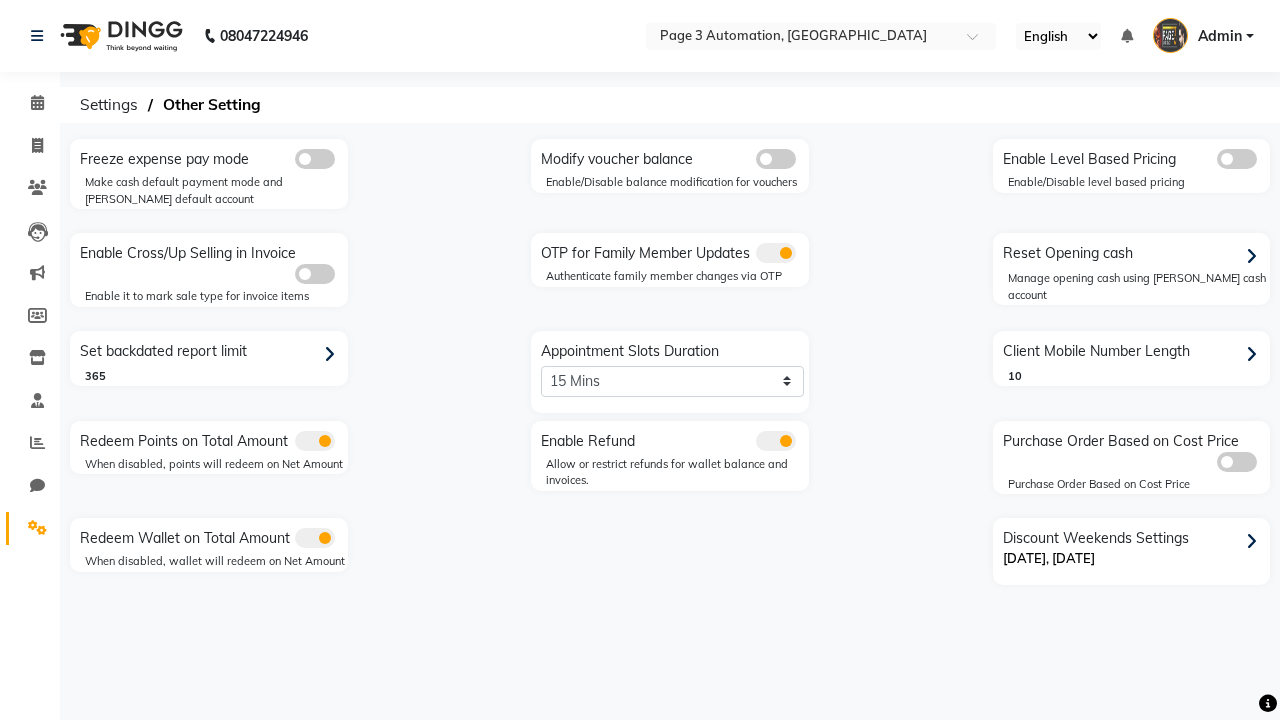 click 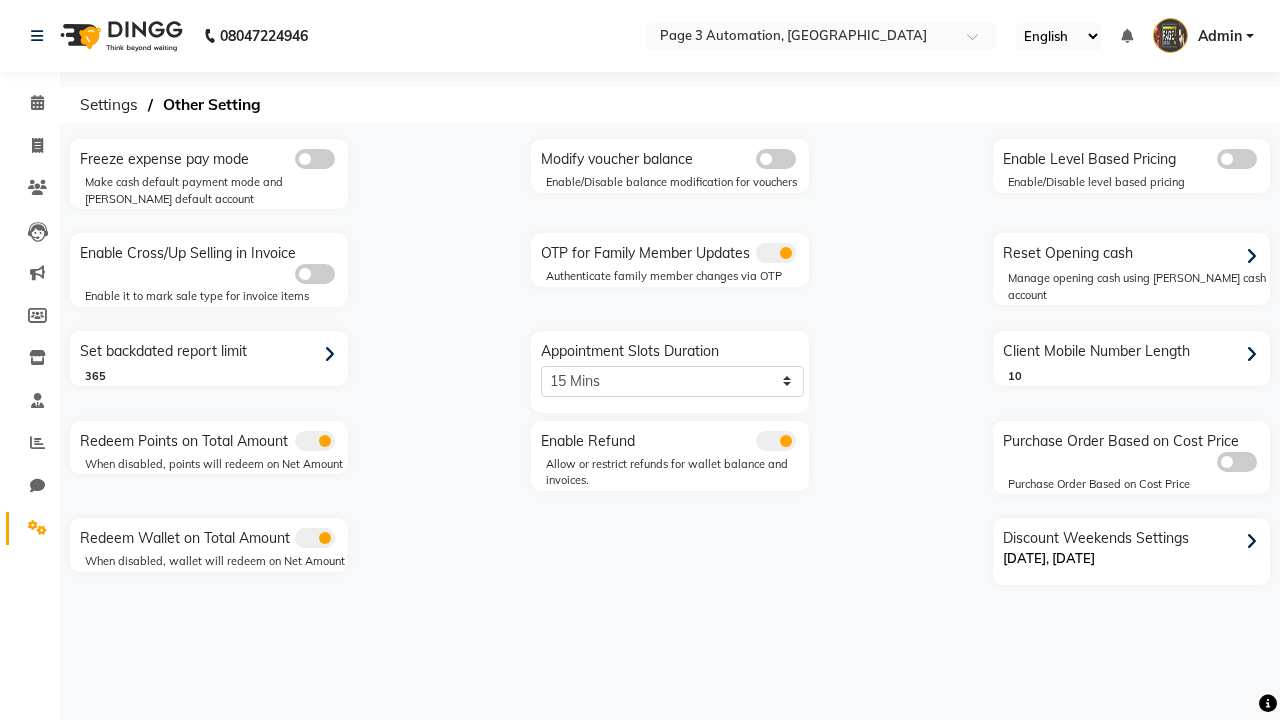 click 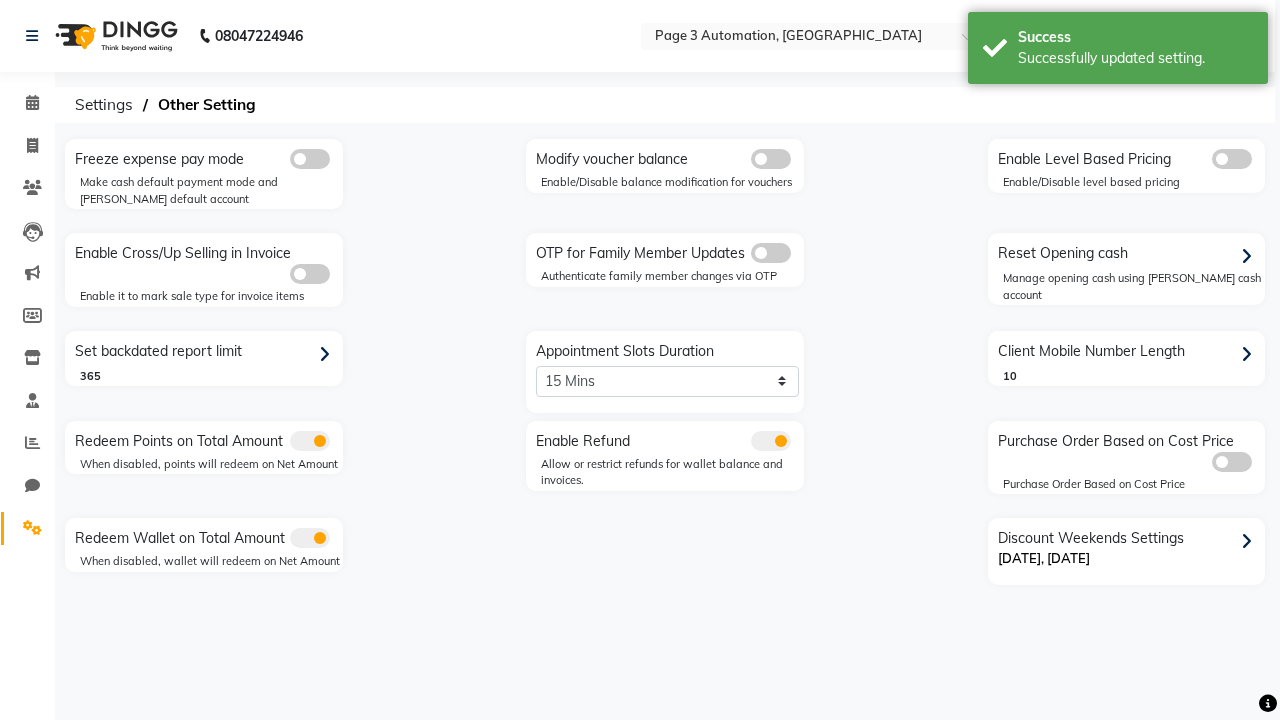 scroll, scrollTop: 0, scrollLeft: 0, axis: both 